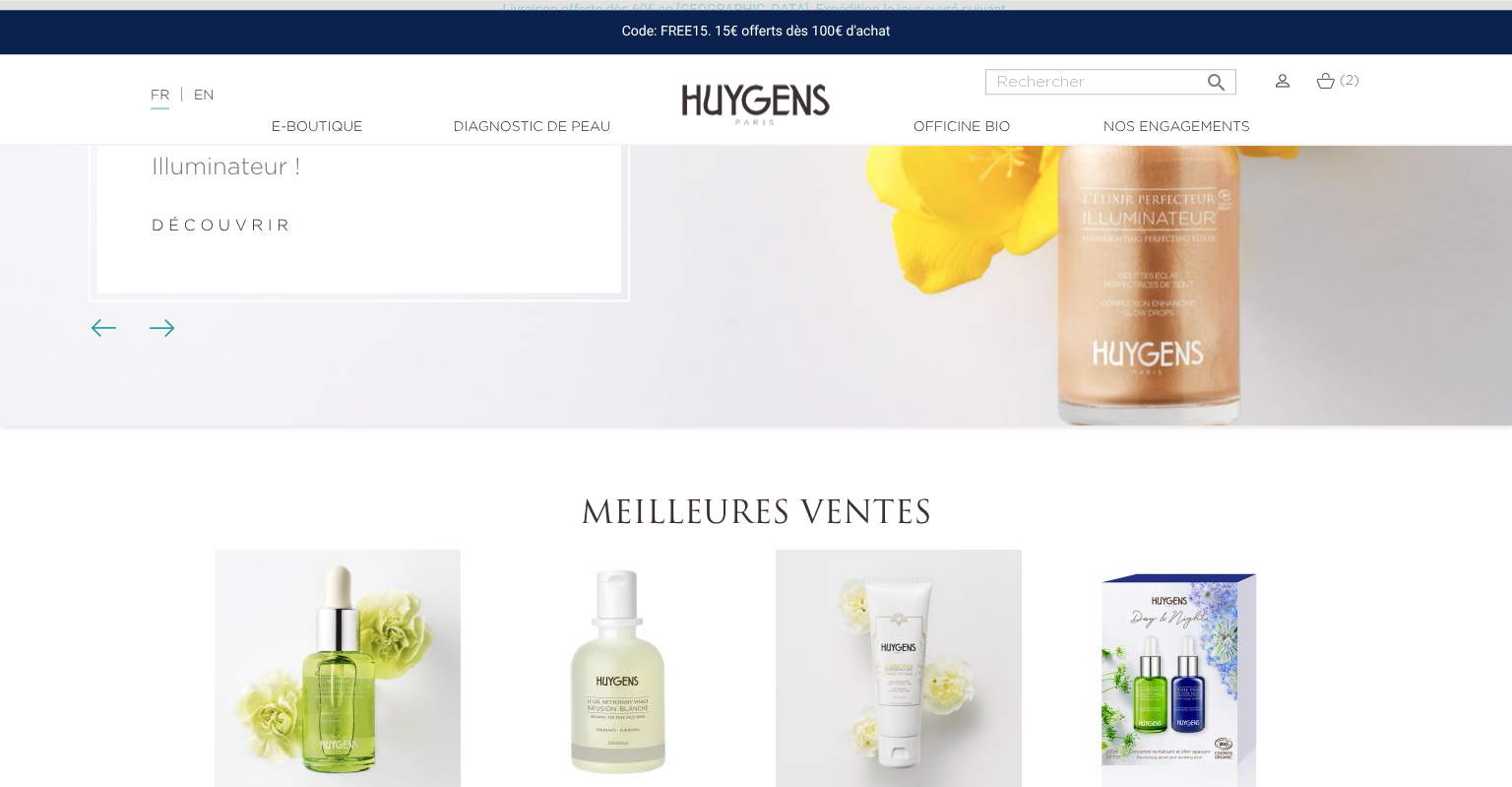 scroll, scrollTop: 311, scrollLeft: 0, axis: vertical 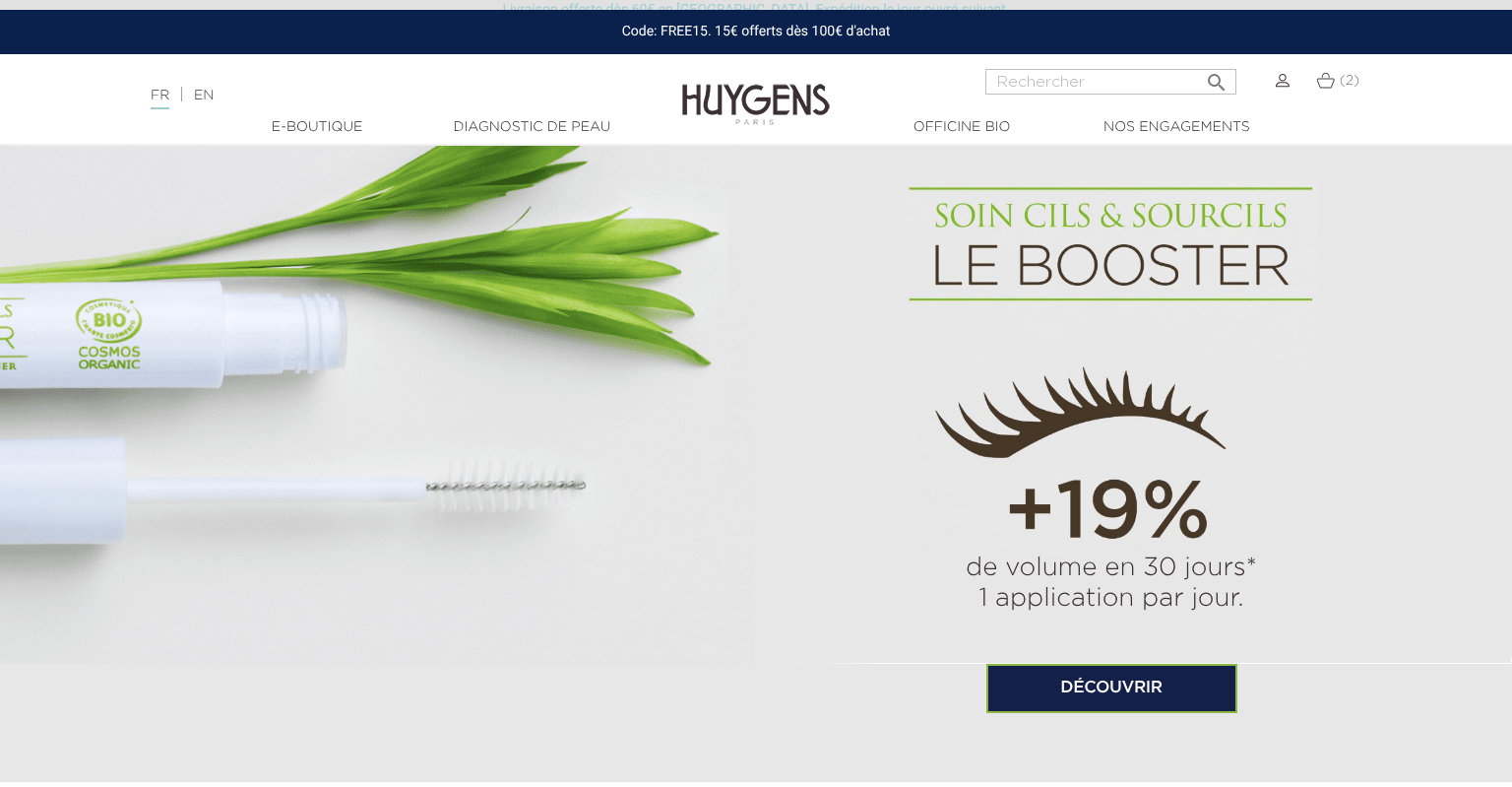 click at bounding box center [1283, 81] 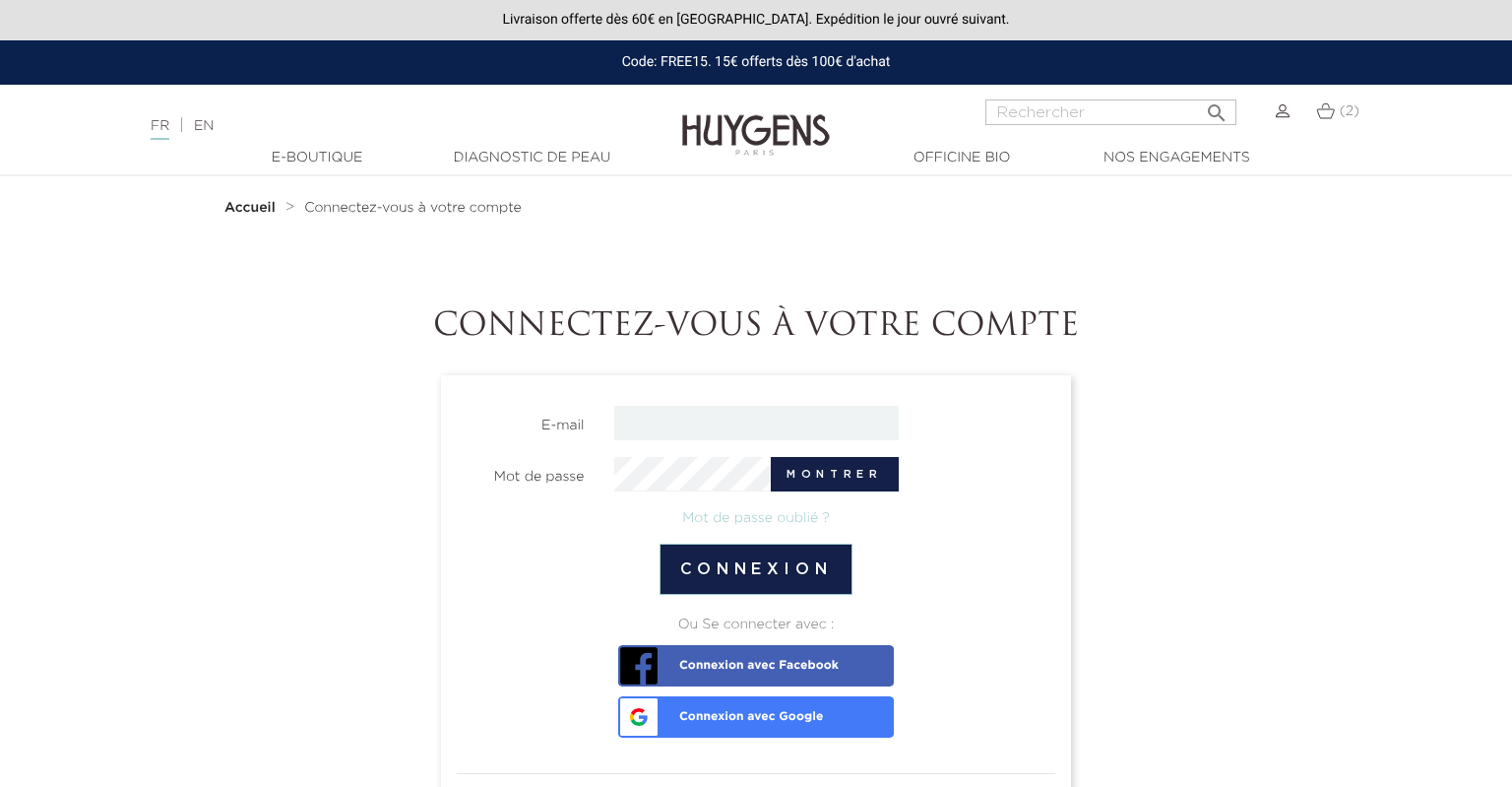 scroll, scrollTop: 0, scrollLeft: 0, axis: both 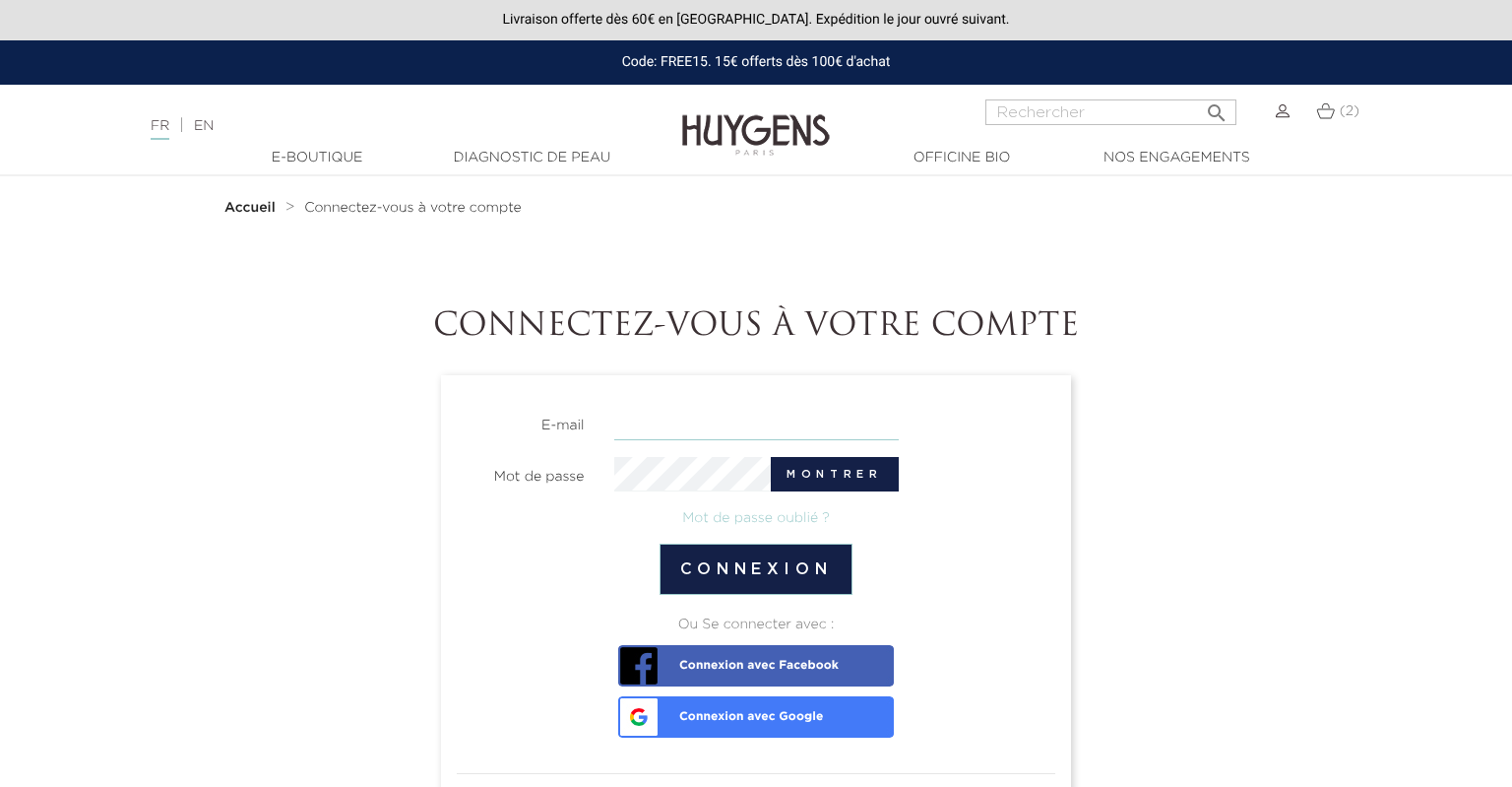 click at bounding box center [756, 423] 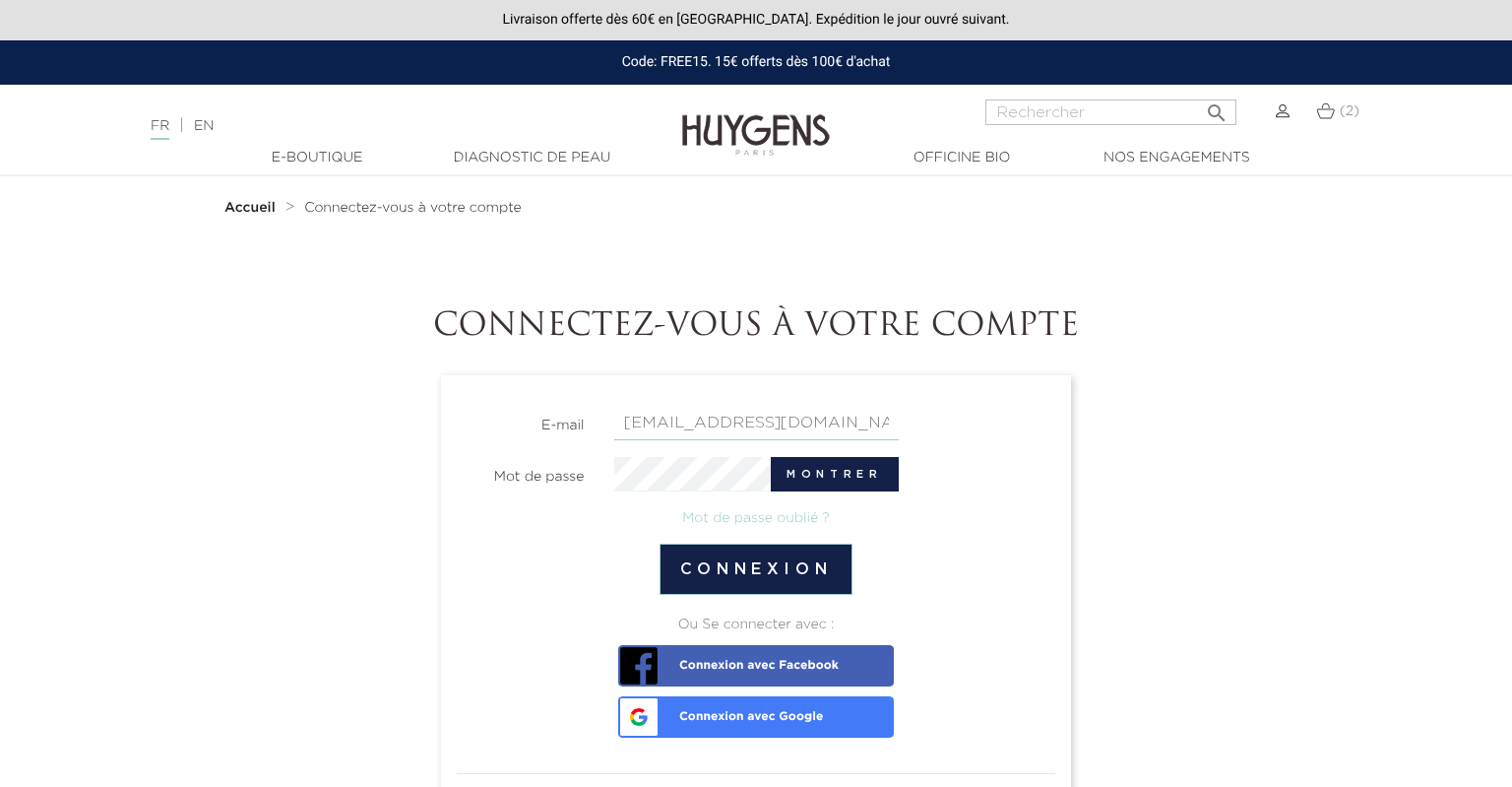 type on "[EMAIL_ADDRESS][DOMAIN_NAME]" 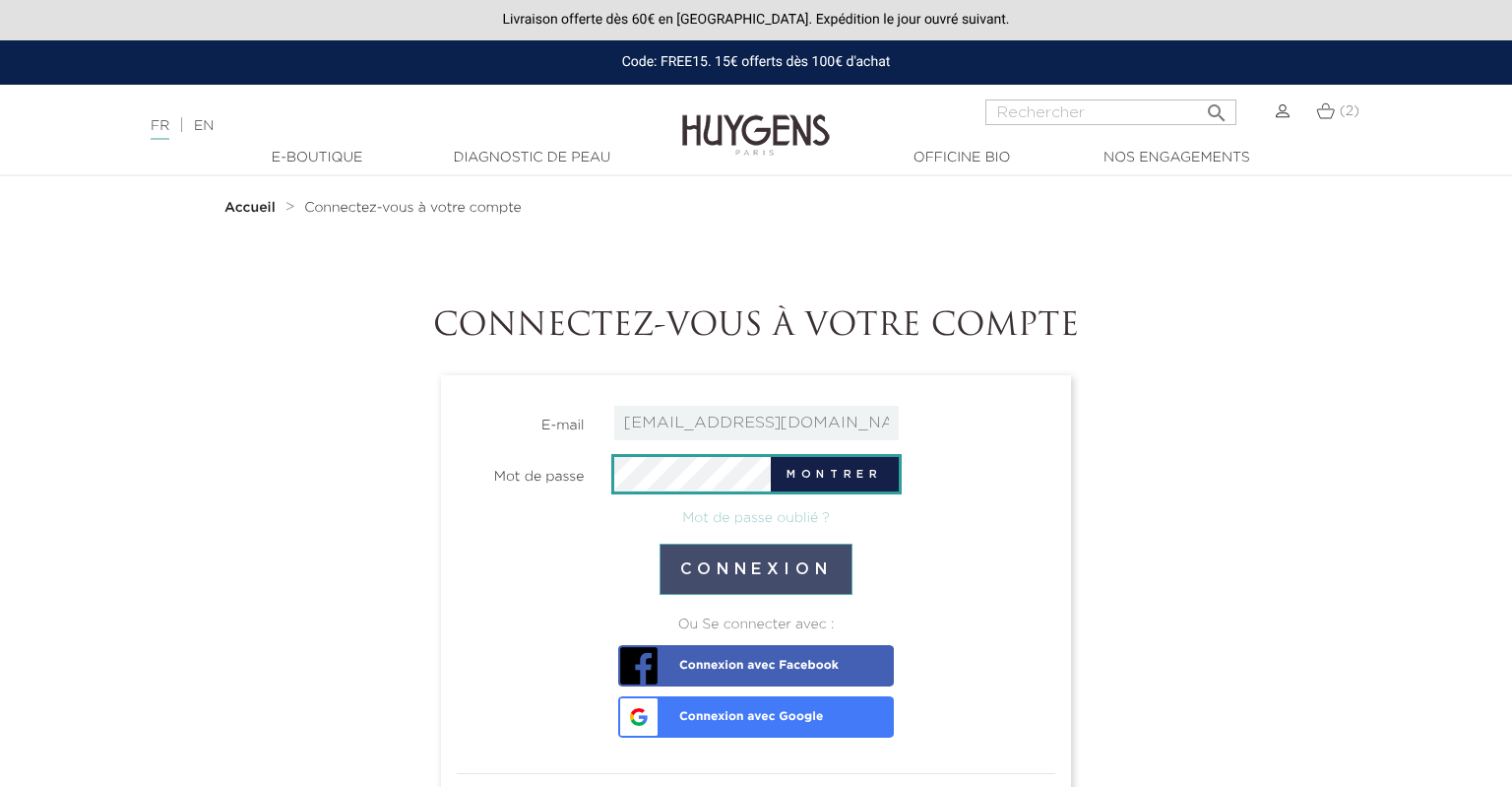 click on "Connexion" at bounding box center [756, 569] 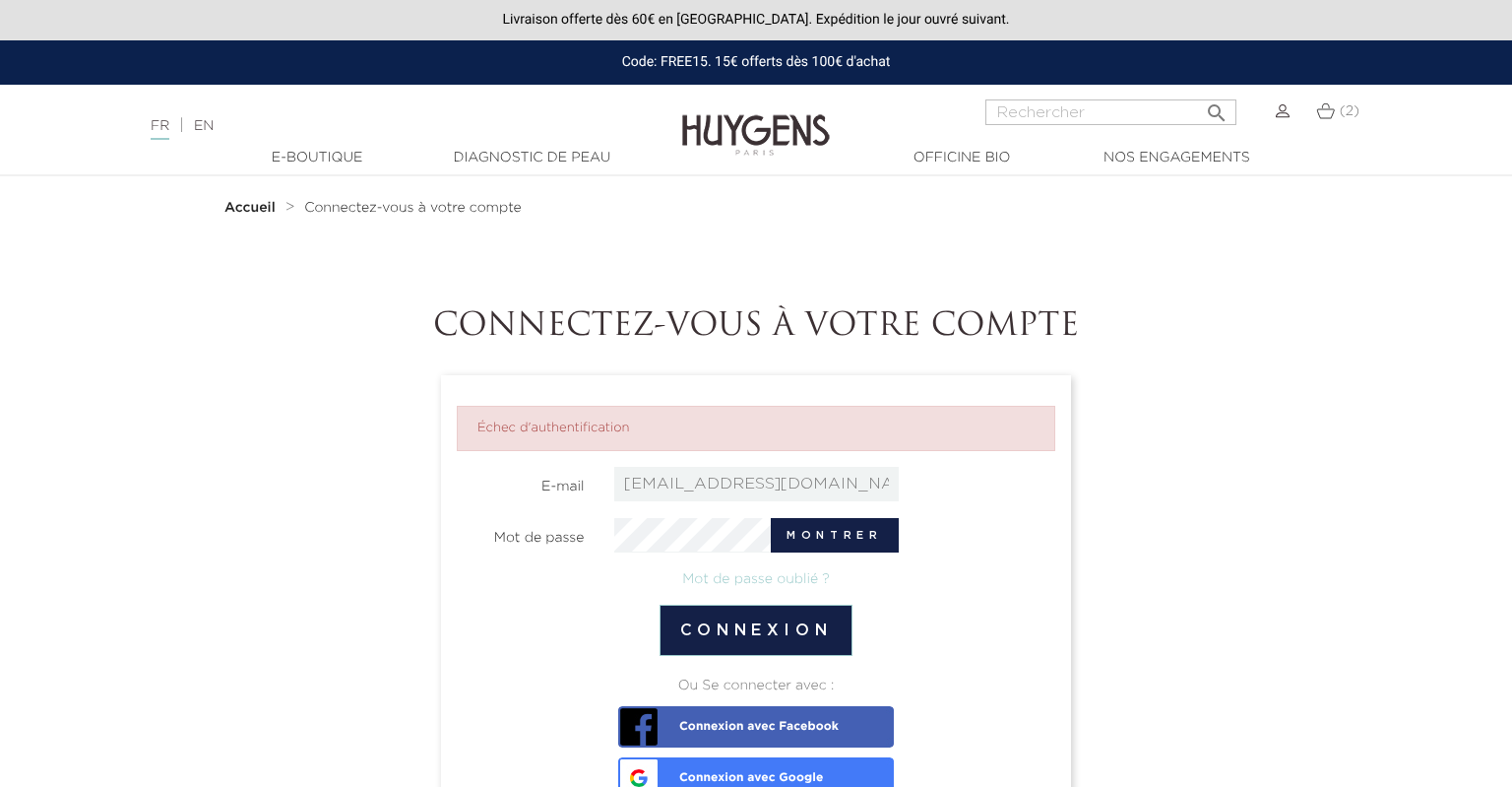 scroll, scrollTop: 0, scrollLeft: 0, axis: both 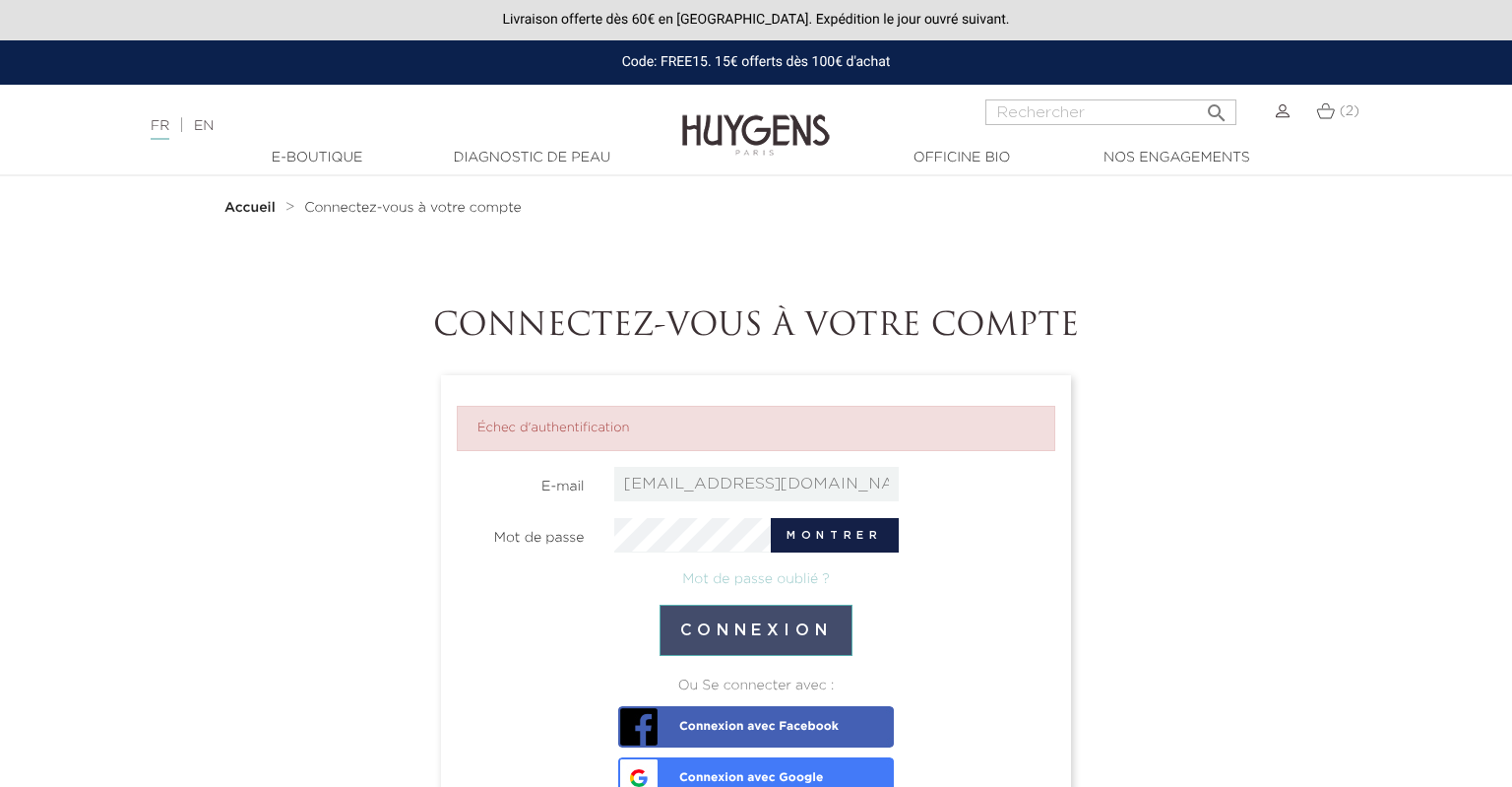click on "Connexion" at bounding box center (756, 630) 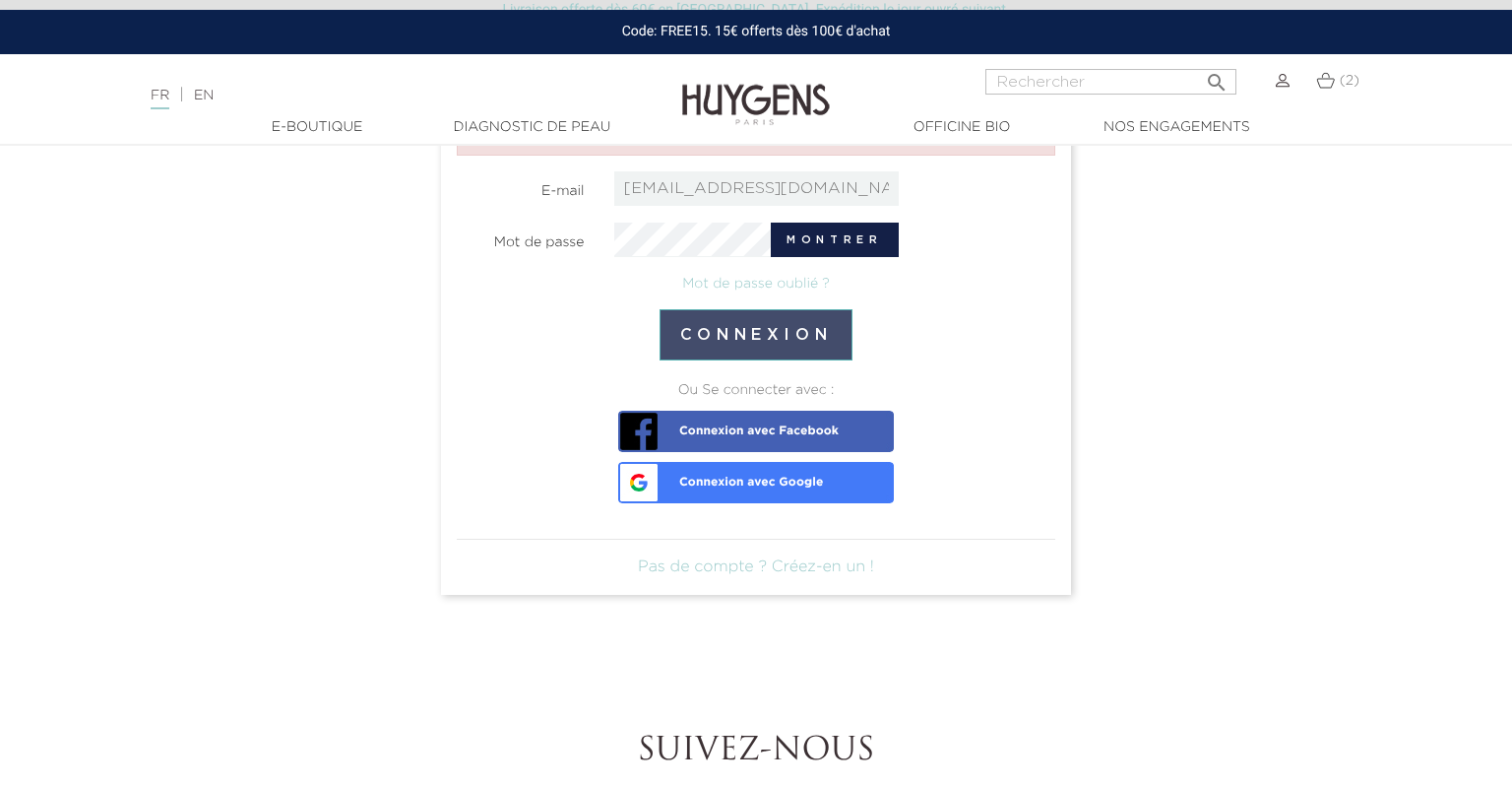 scroll, scrollTop: 416, scrollLeft: 0, axis: vertical 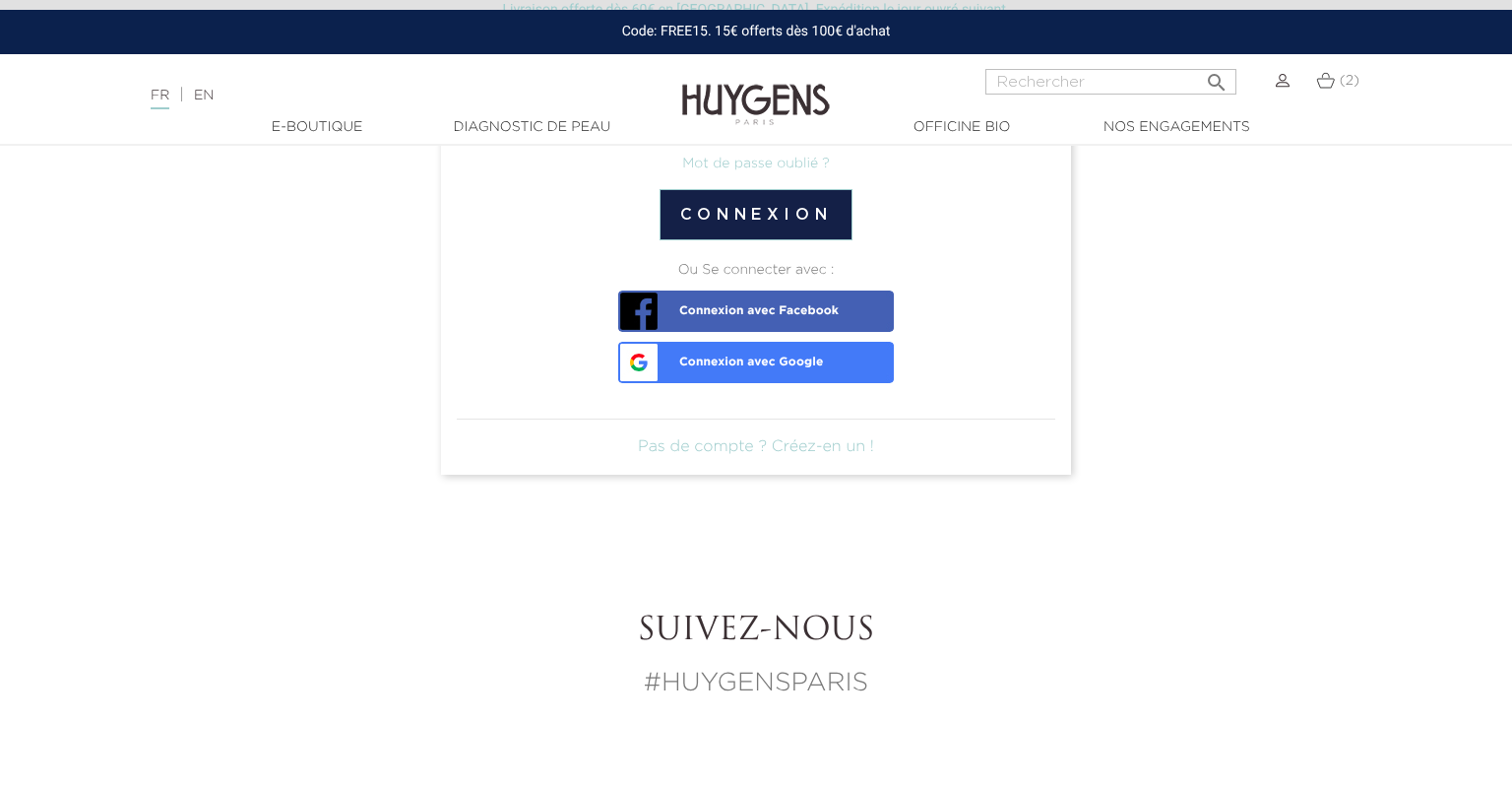 click on "Connexion avec Google" at bounding box center (723, 356) 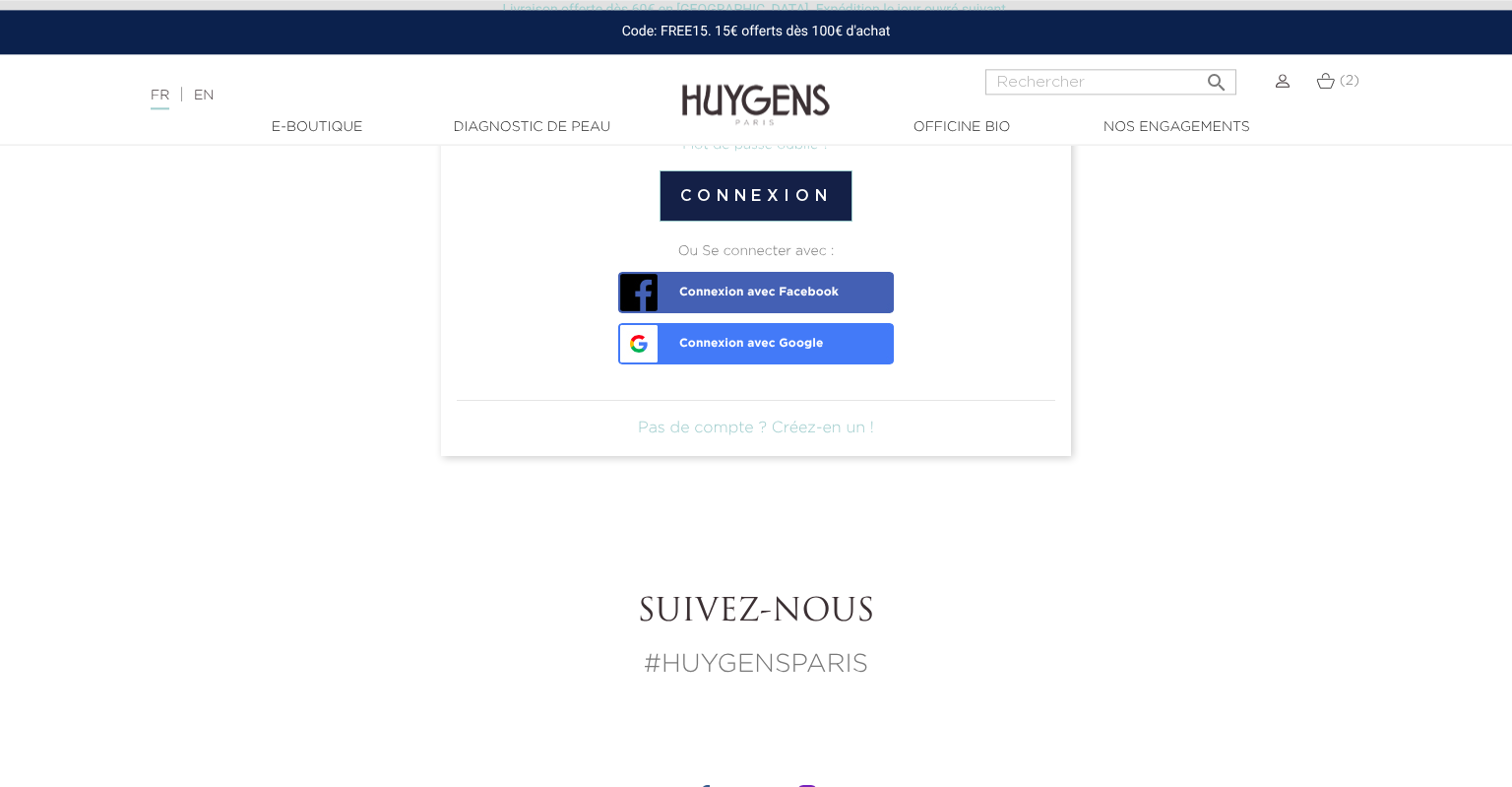 scroll, scrollTop: 416, scrollLeft: 0, axis: vertical 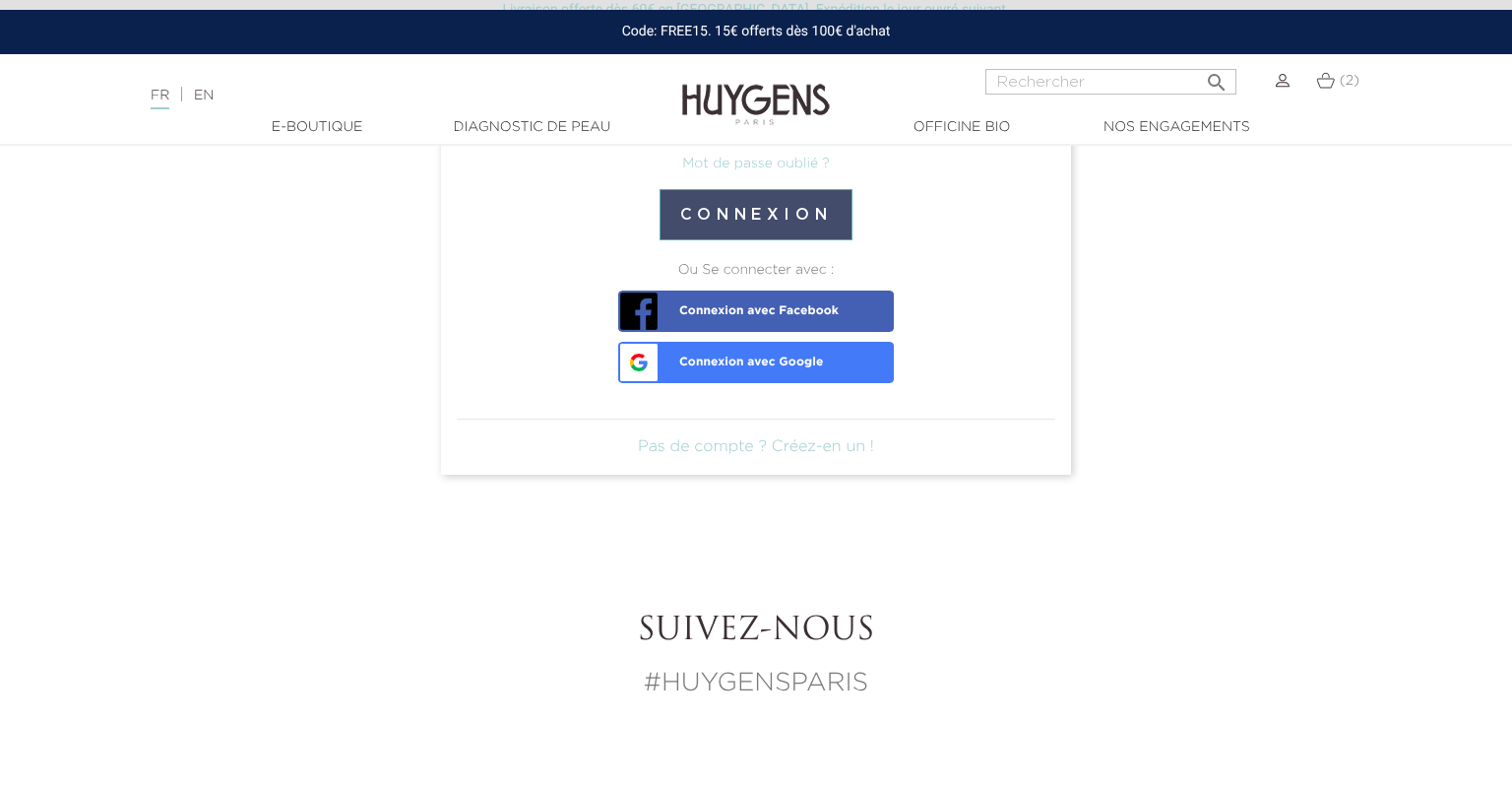 click on "Connexion" at bounding box center (756, 215) 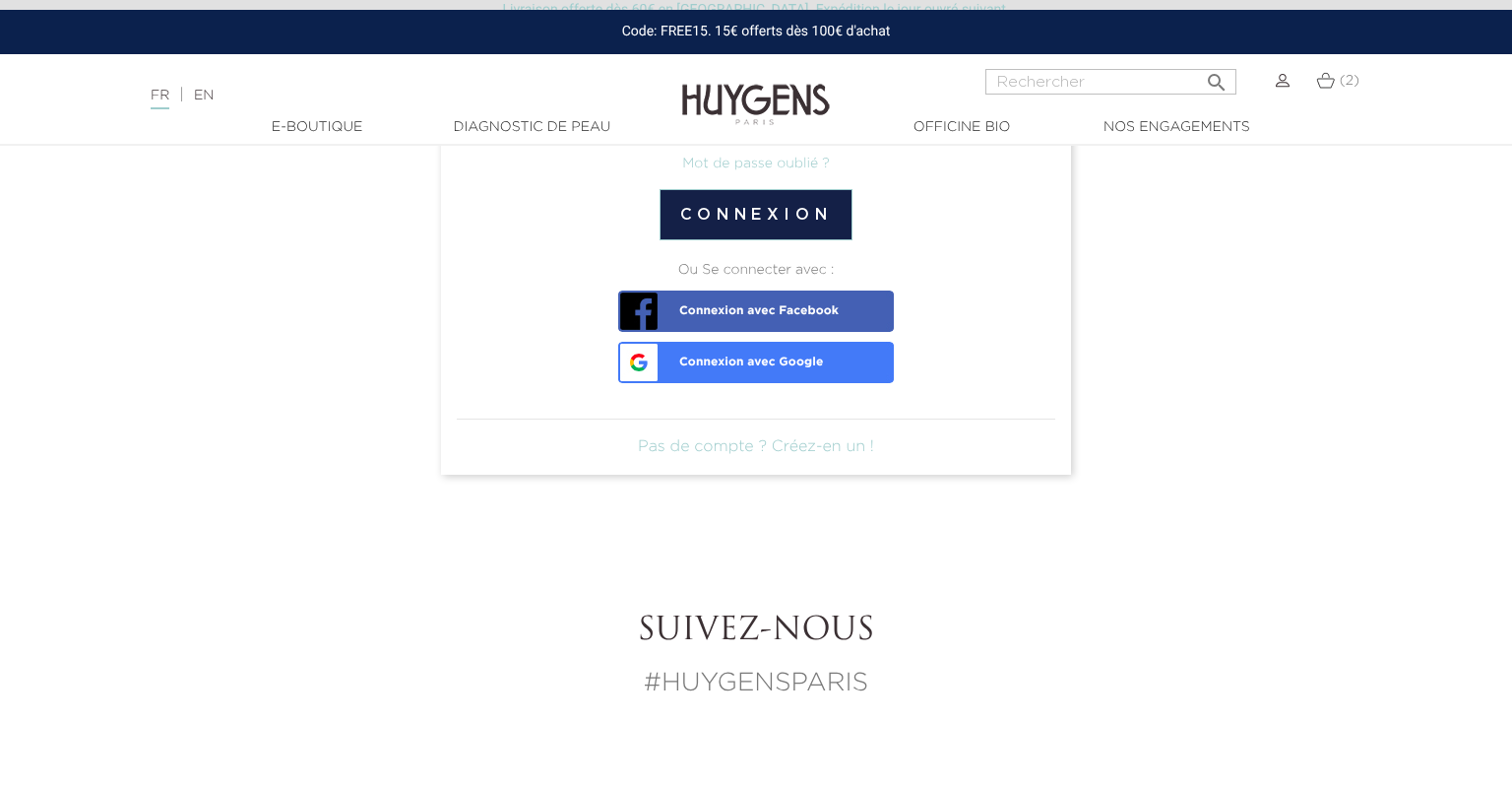 click at bounding box center [1283, 81] 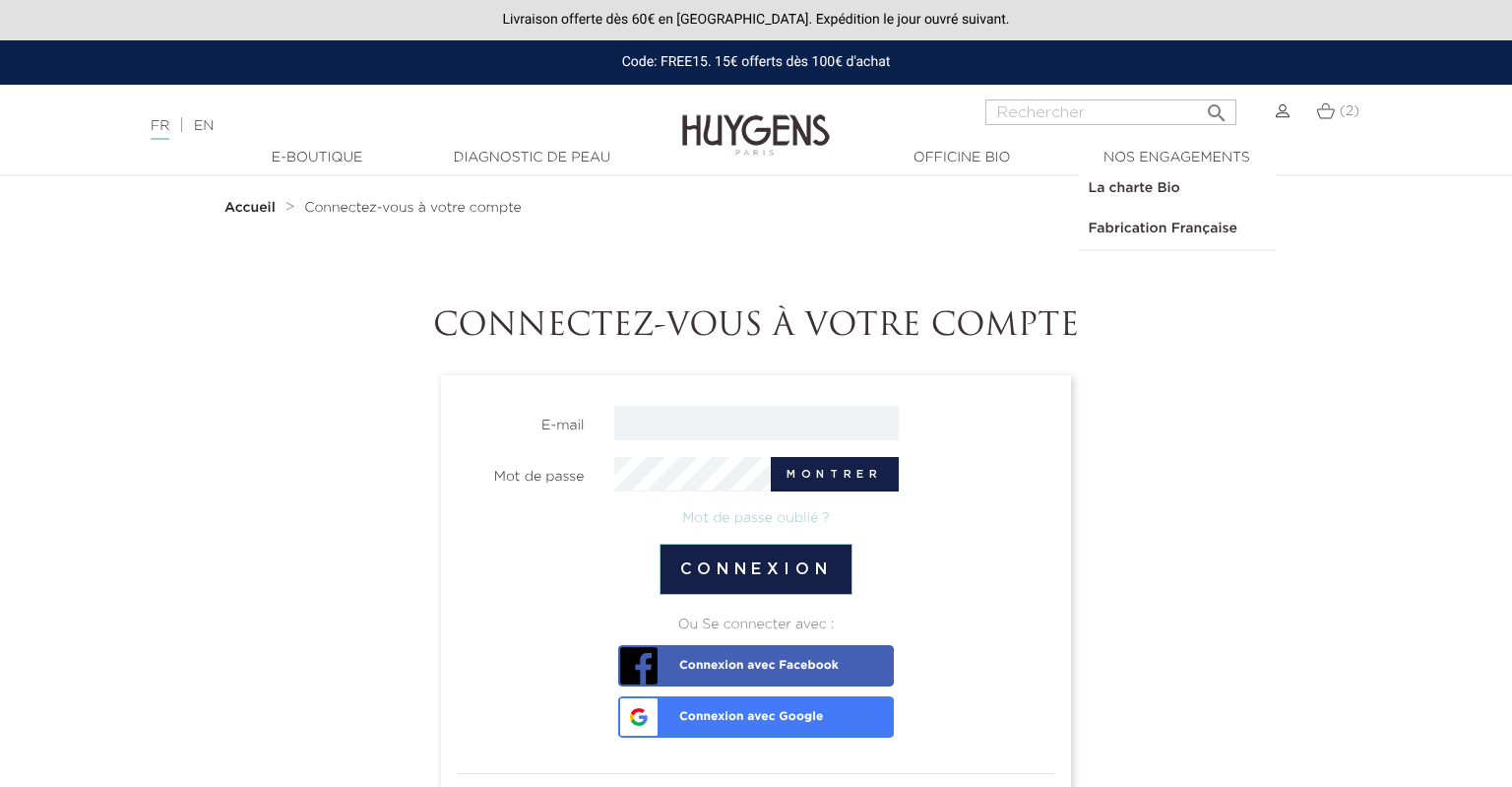 scroll, scrollTop: 0, scrollLeft: 0, axis: both 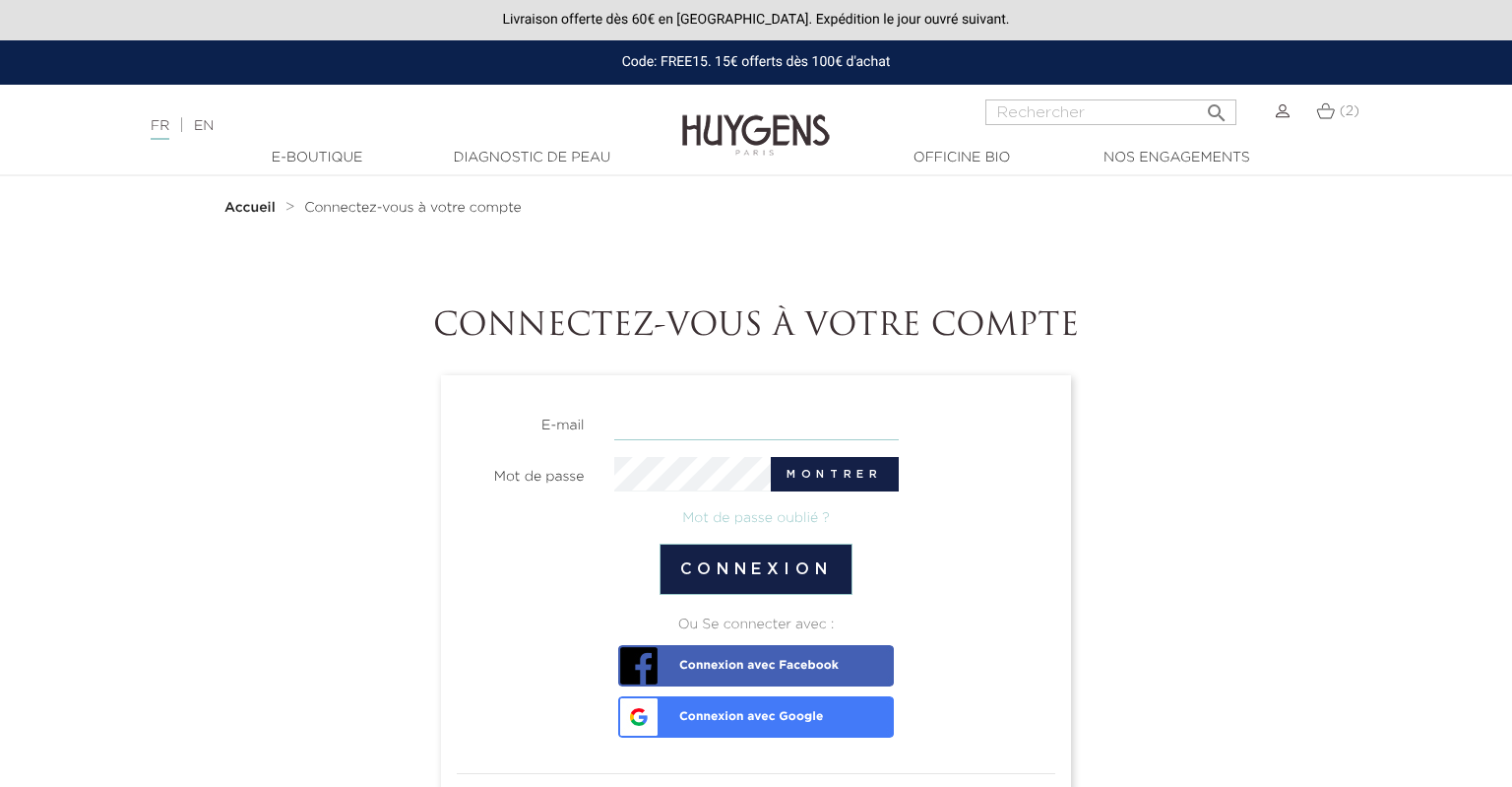 click at bounding box center [756, 423] 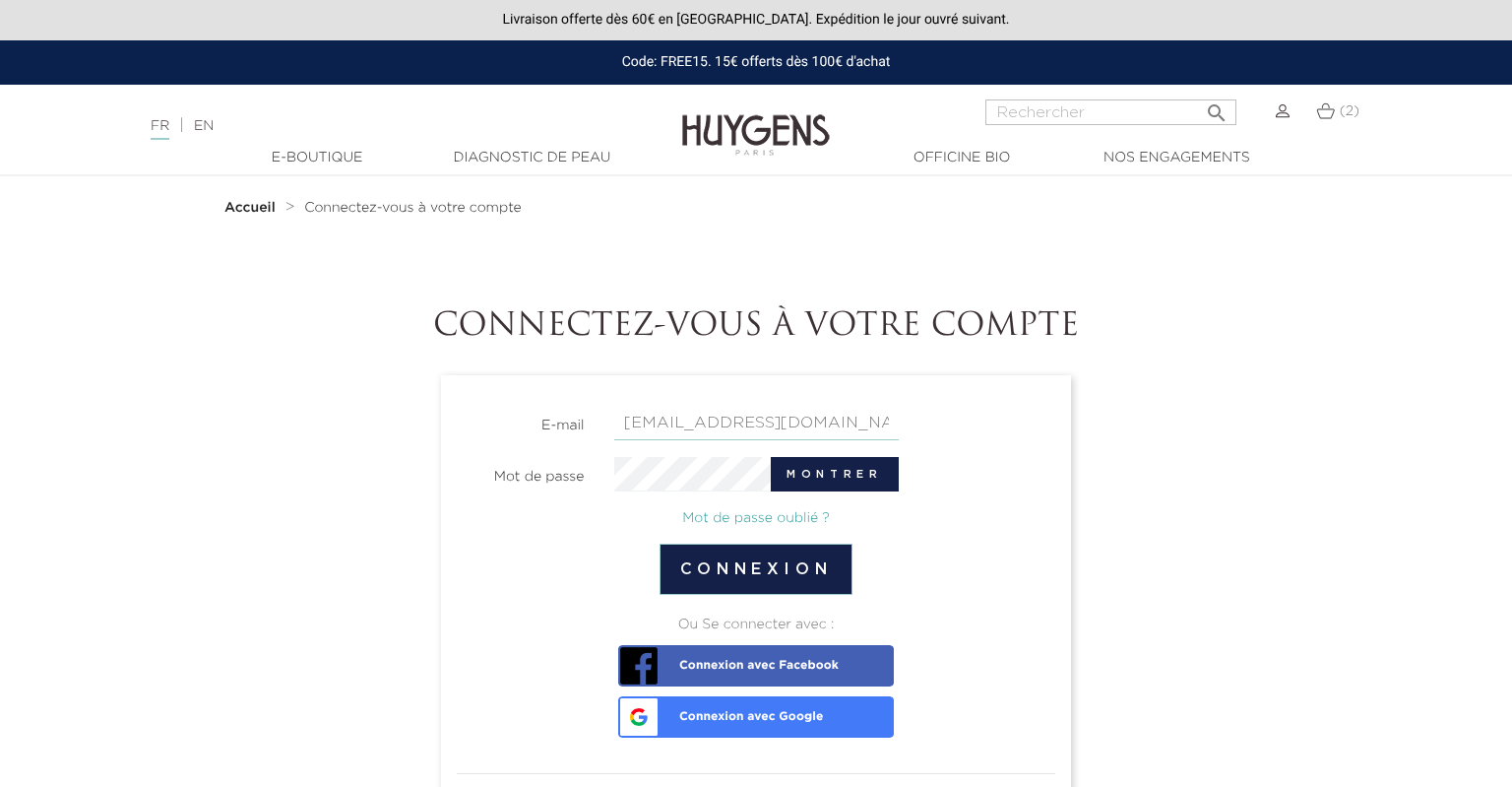 type on "[EMAIL_ADDRESS][DOMAIN_NAME]" 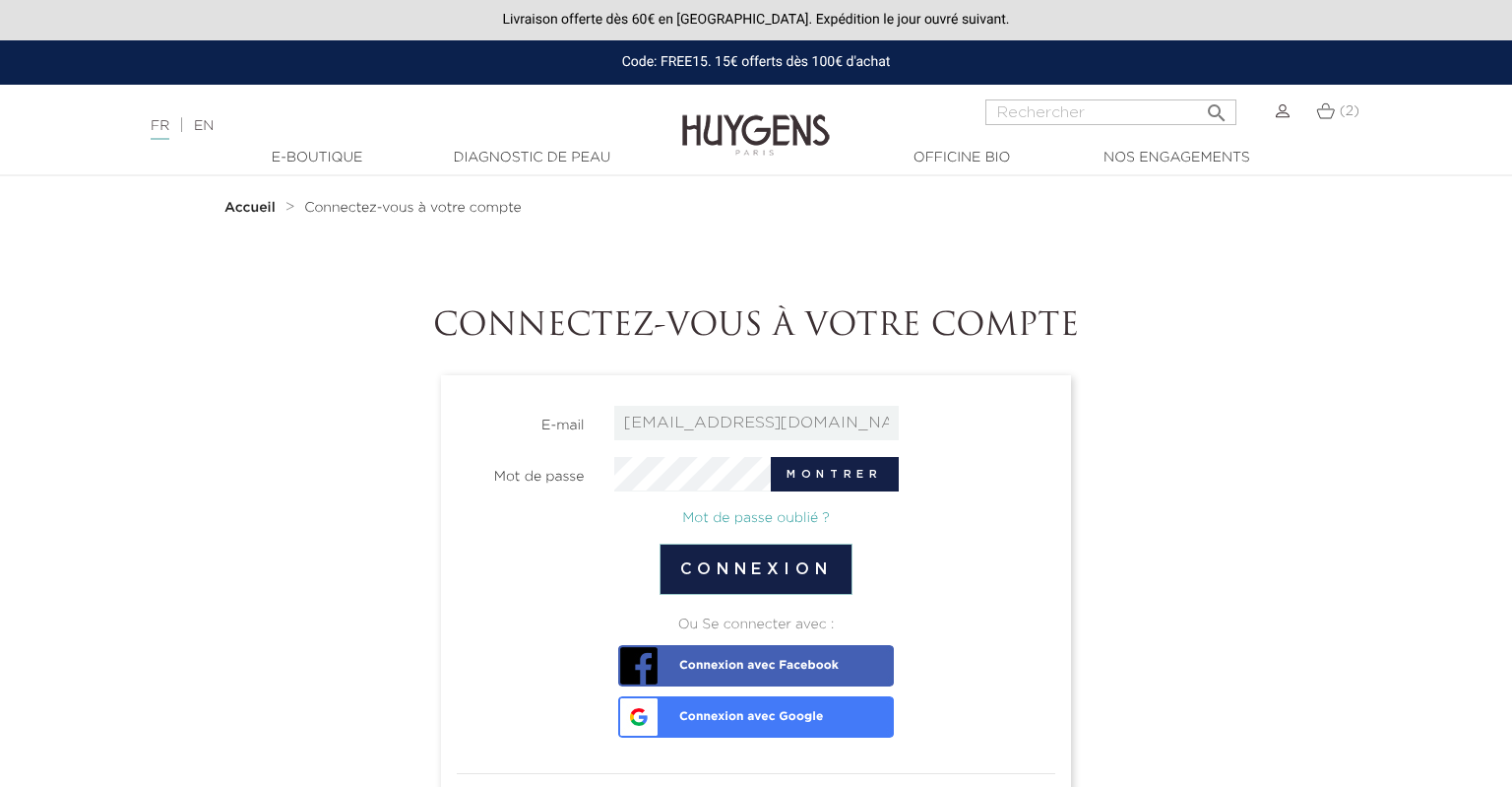click on "Mot de passe oublié ?" at bounding box center [756, 518] 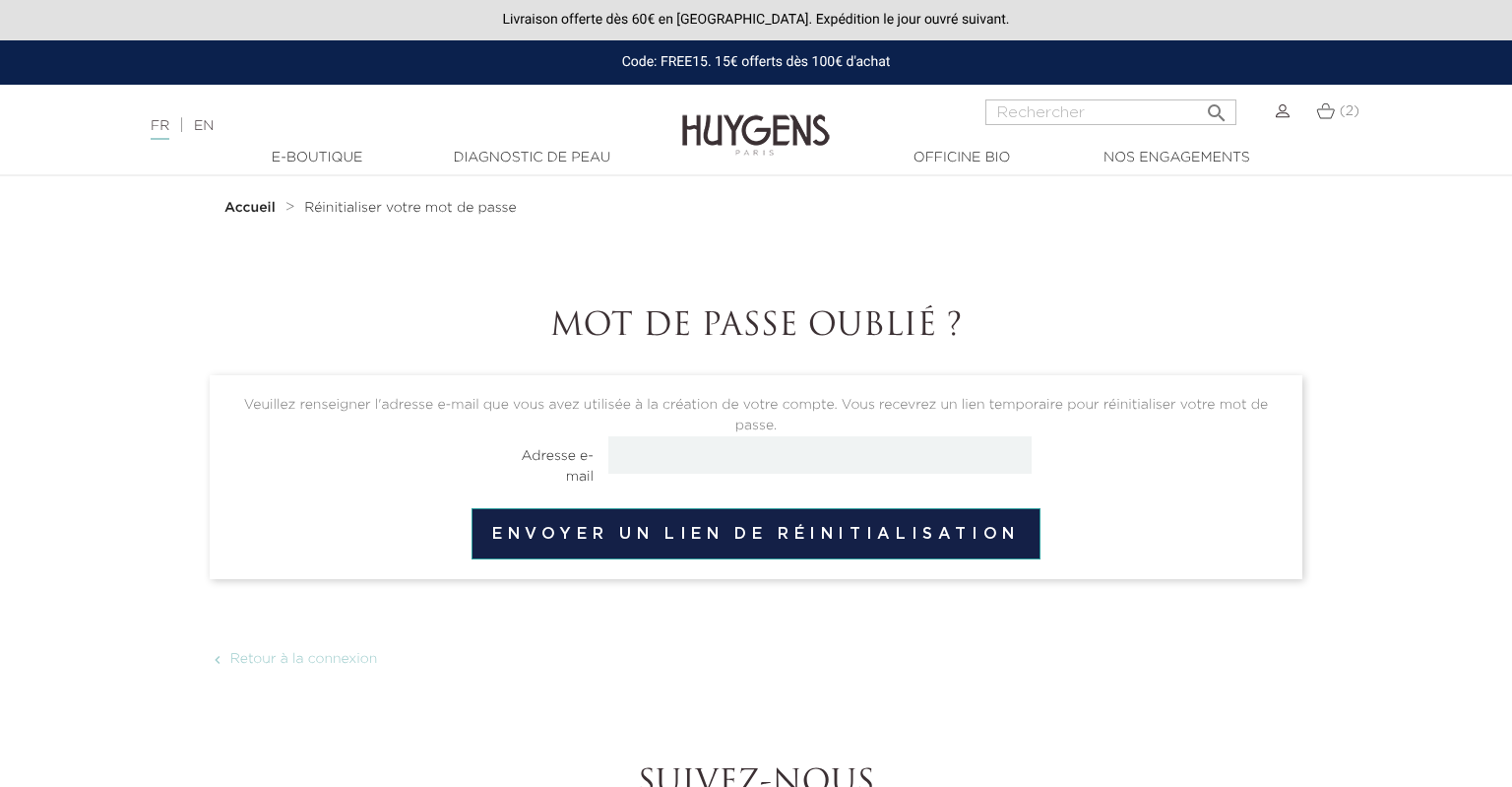 scroll, scrollTop: 0, scrollLeft: 0, axis: both 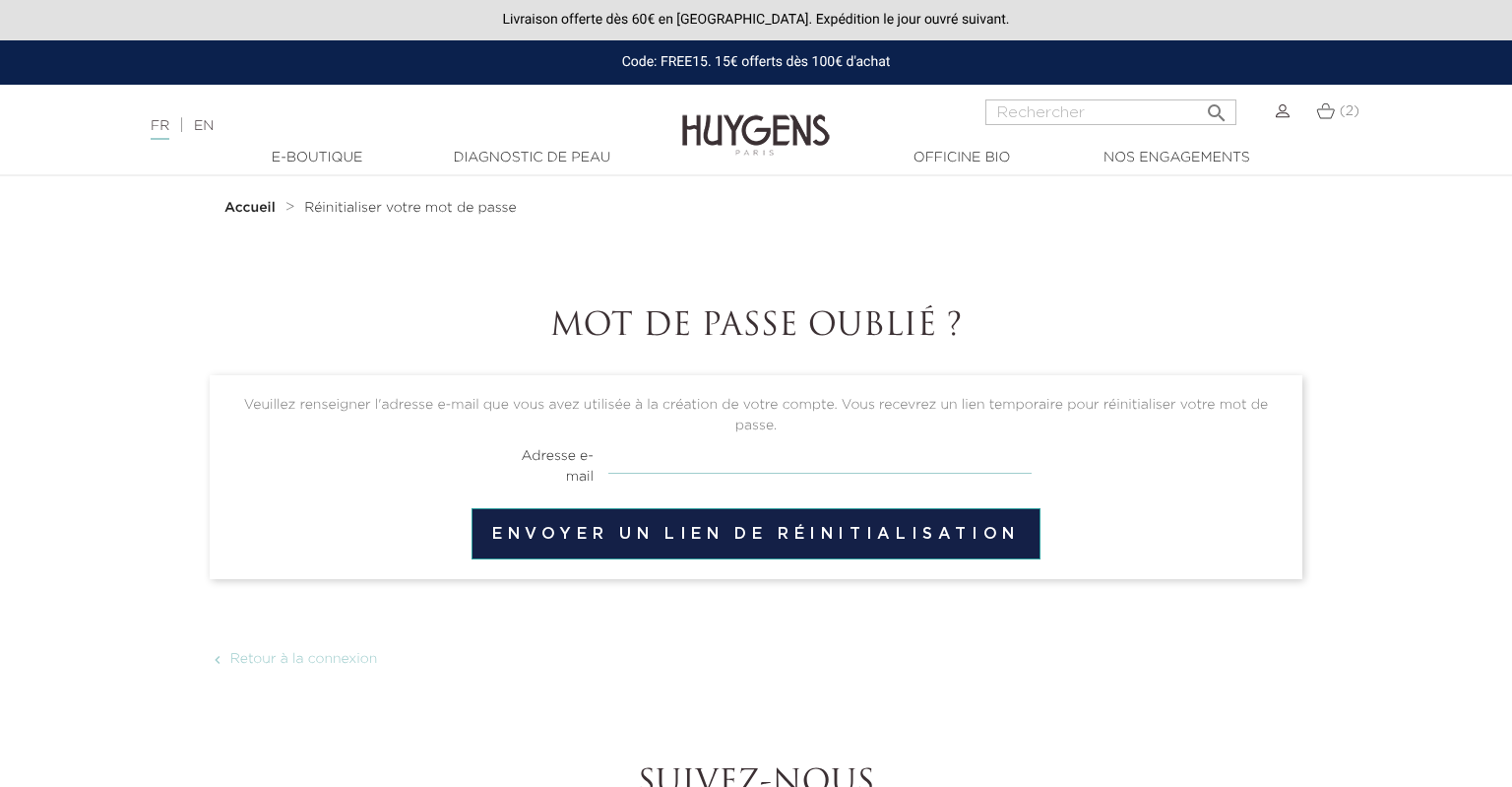 click at bounding box center (820, 455) 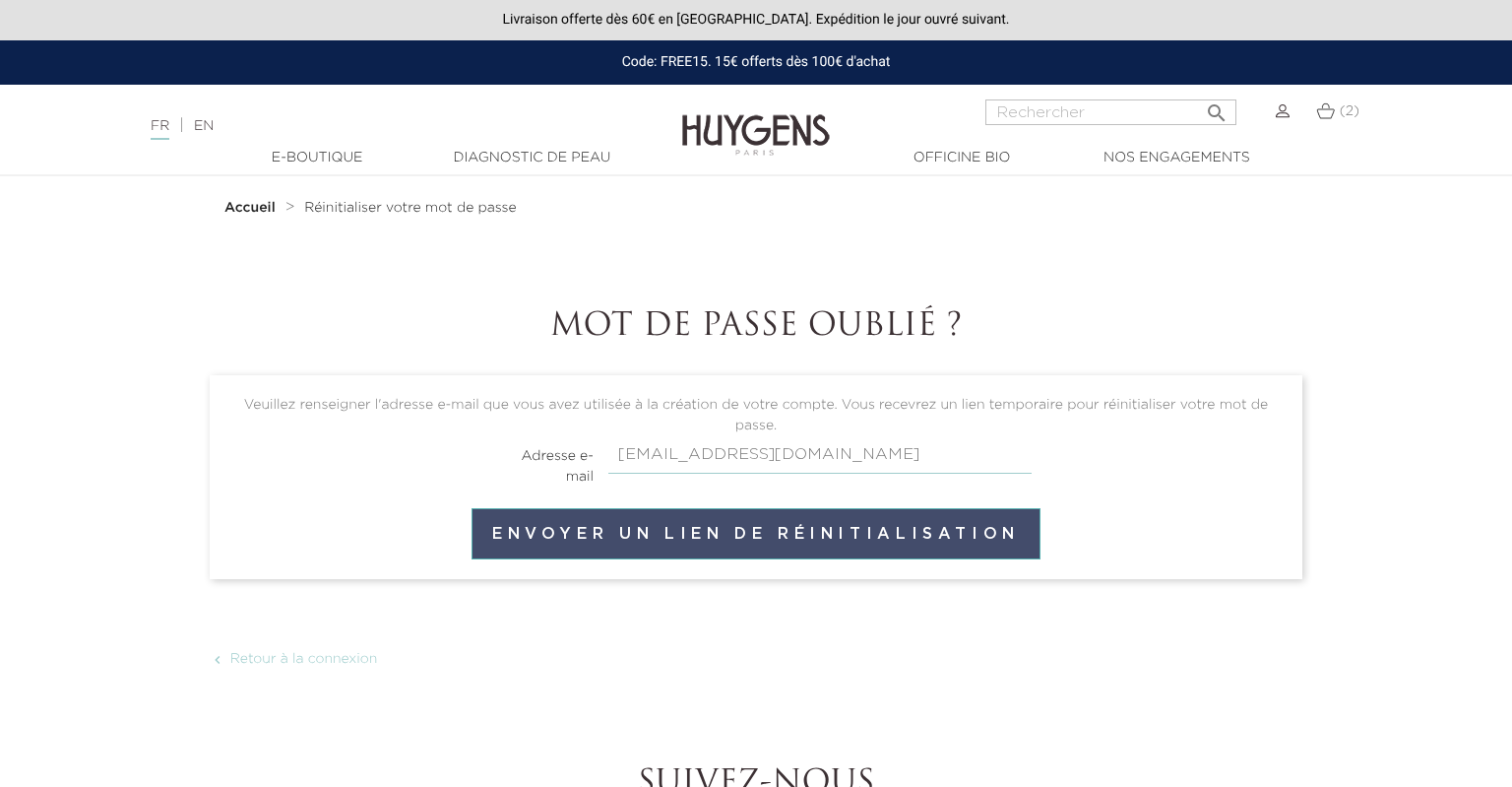 type on "[EMAIL_ADDRESS][DOMAIN_NAME]" 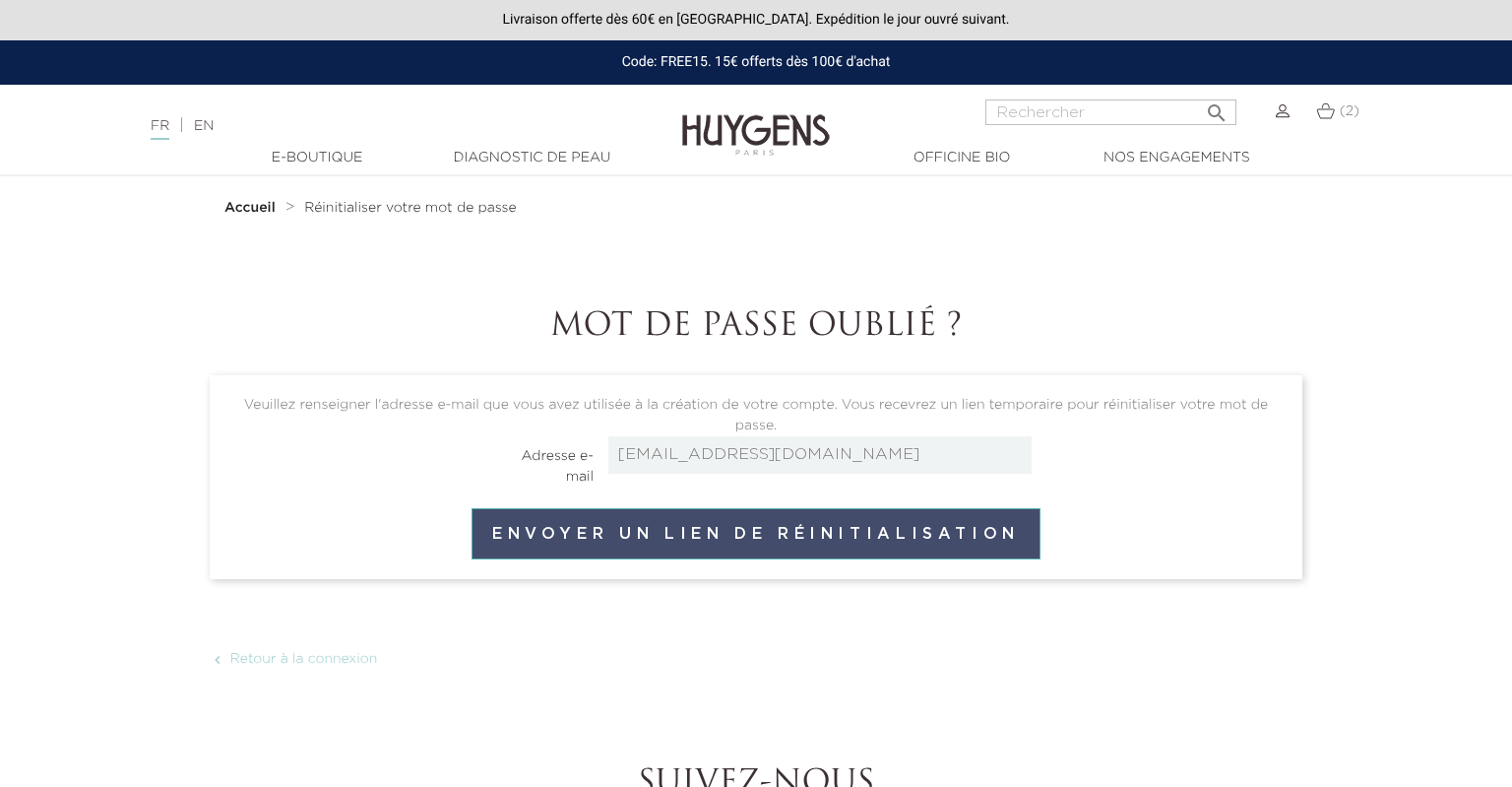 click on "Envoyer un lien de réinitialisation" at bounding box center [756, 534] 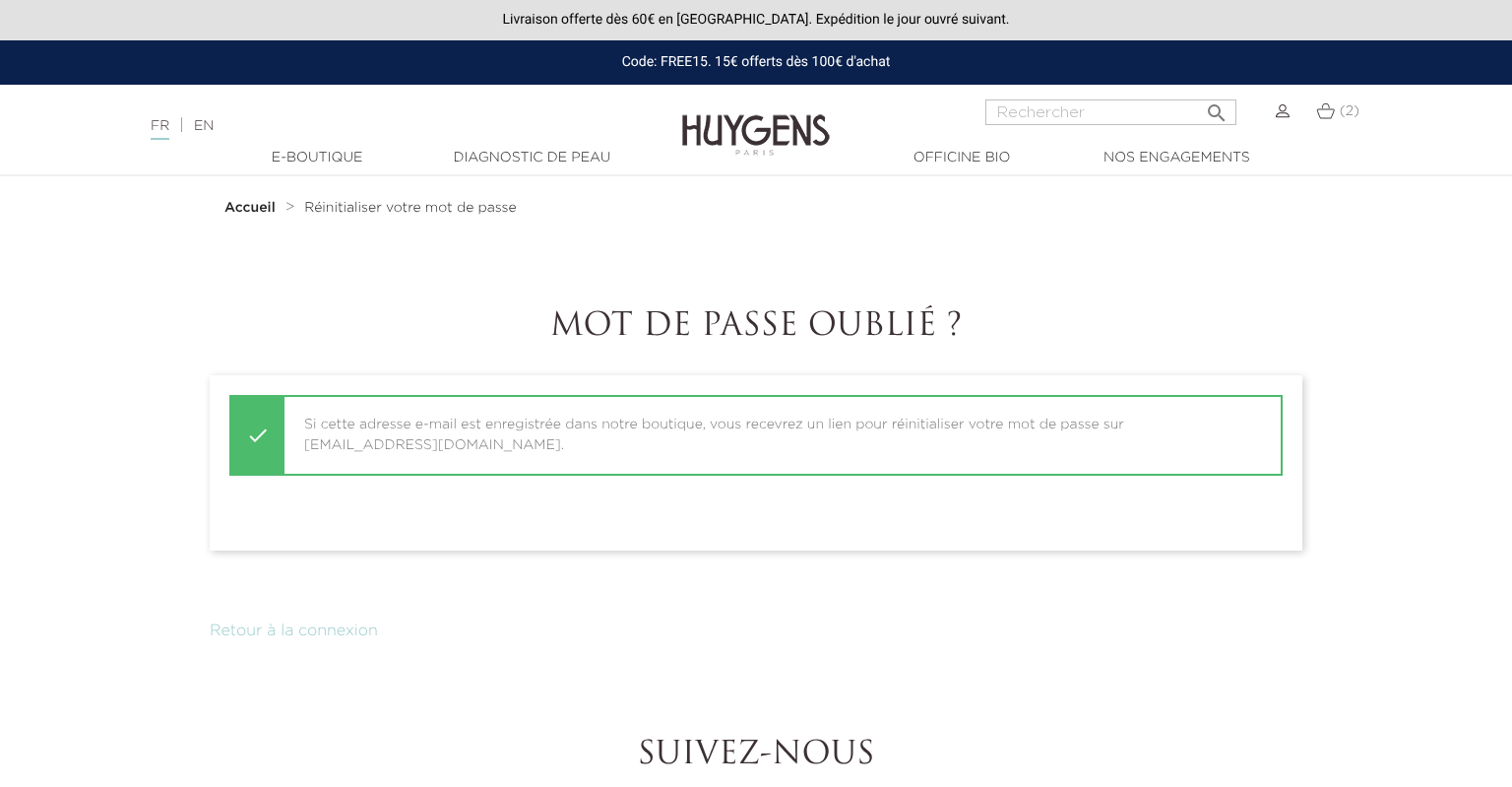 scroll, scrollTop: 0, scrollLeft: 0, axis: both 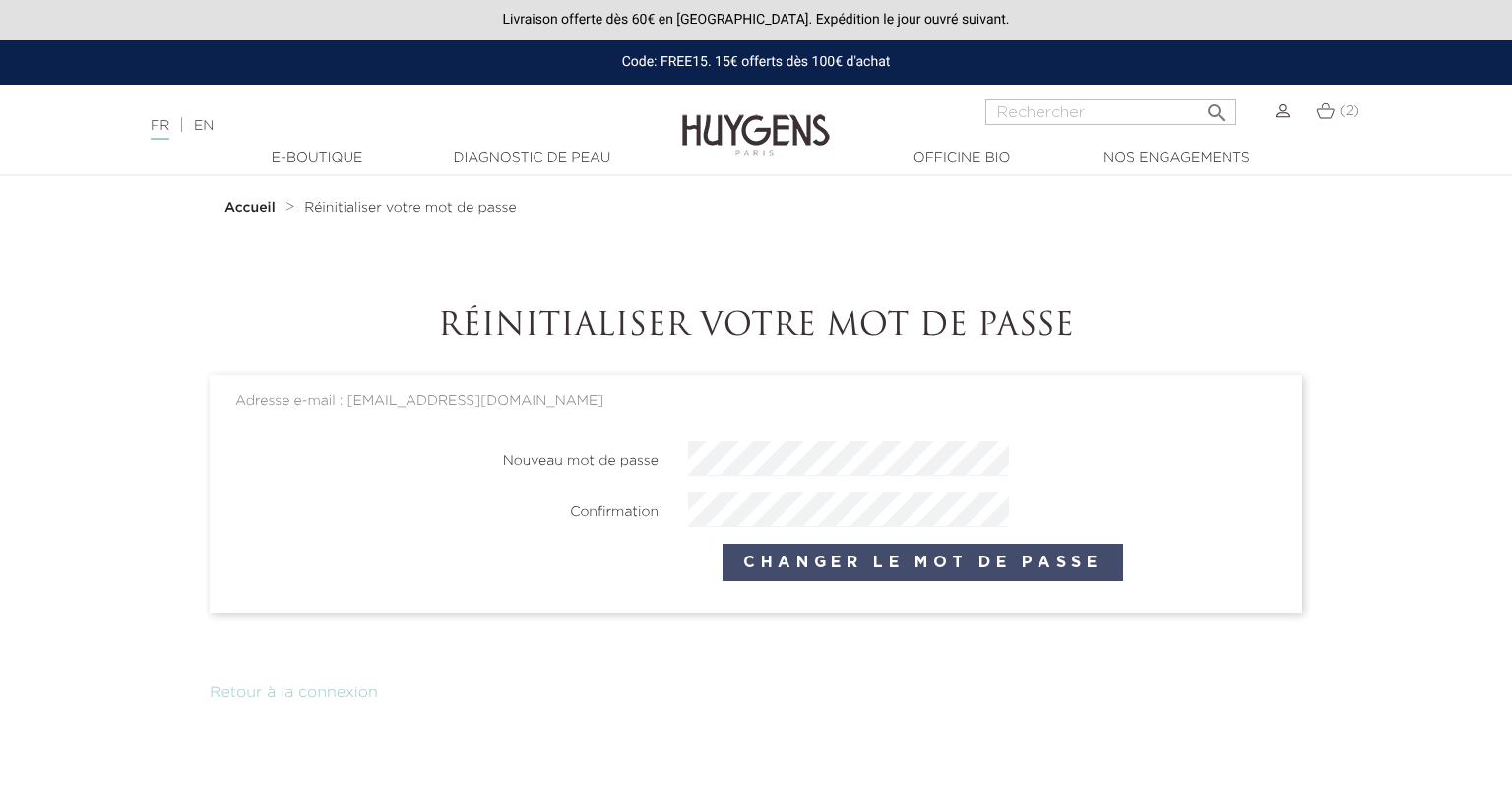 click on "Changer le mot de passe" at bounding box center [922, 562] 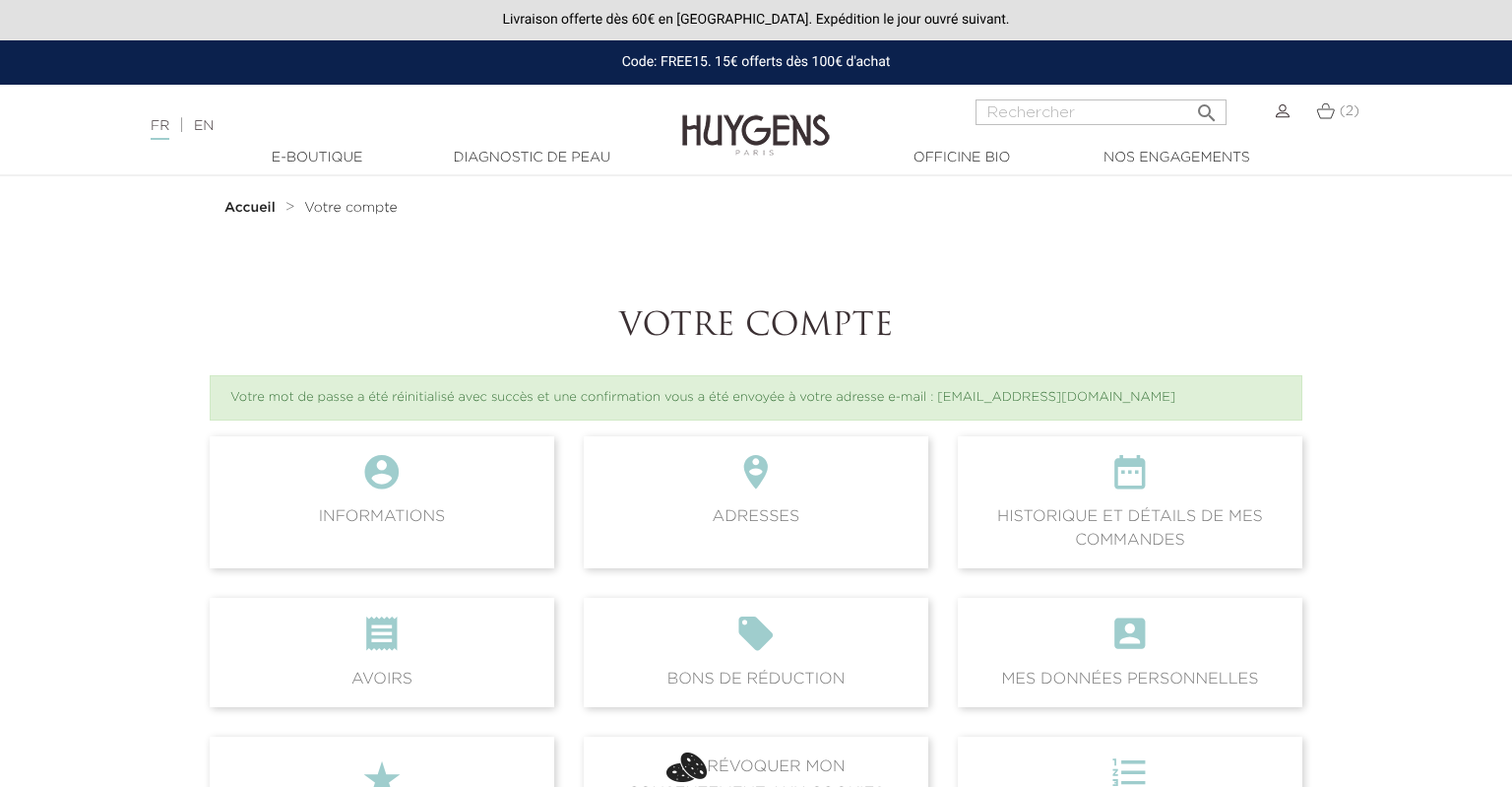 scroll, scrollTop: 0, scrollLeft: 0, axis: both 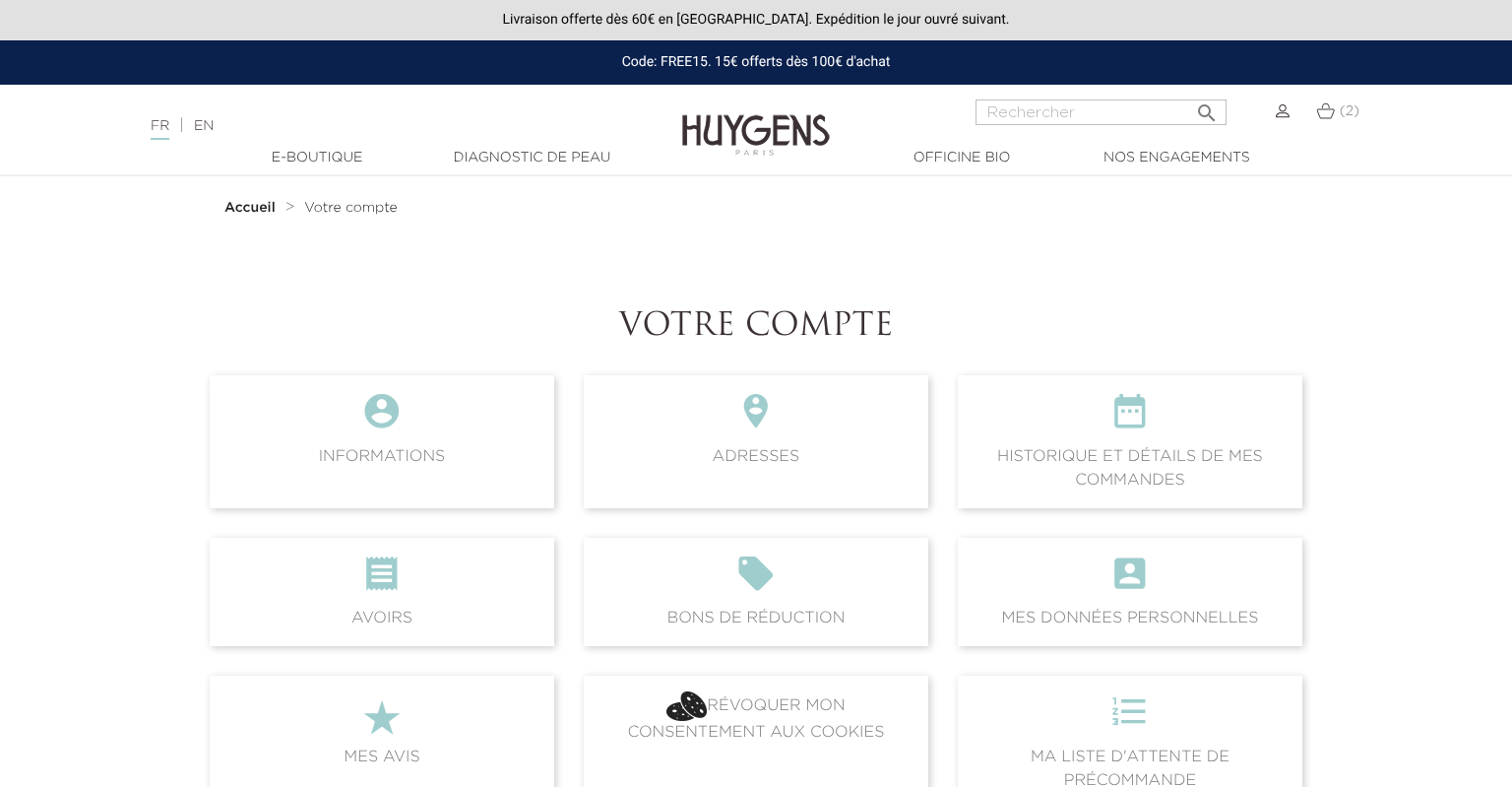 click at bounding box center (1283, 111) 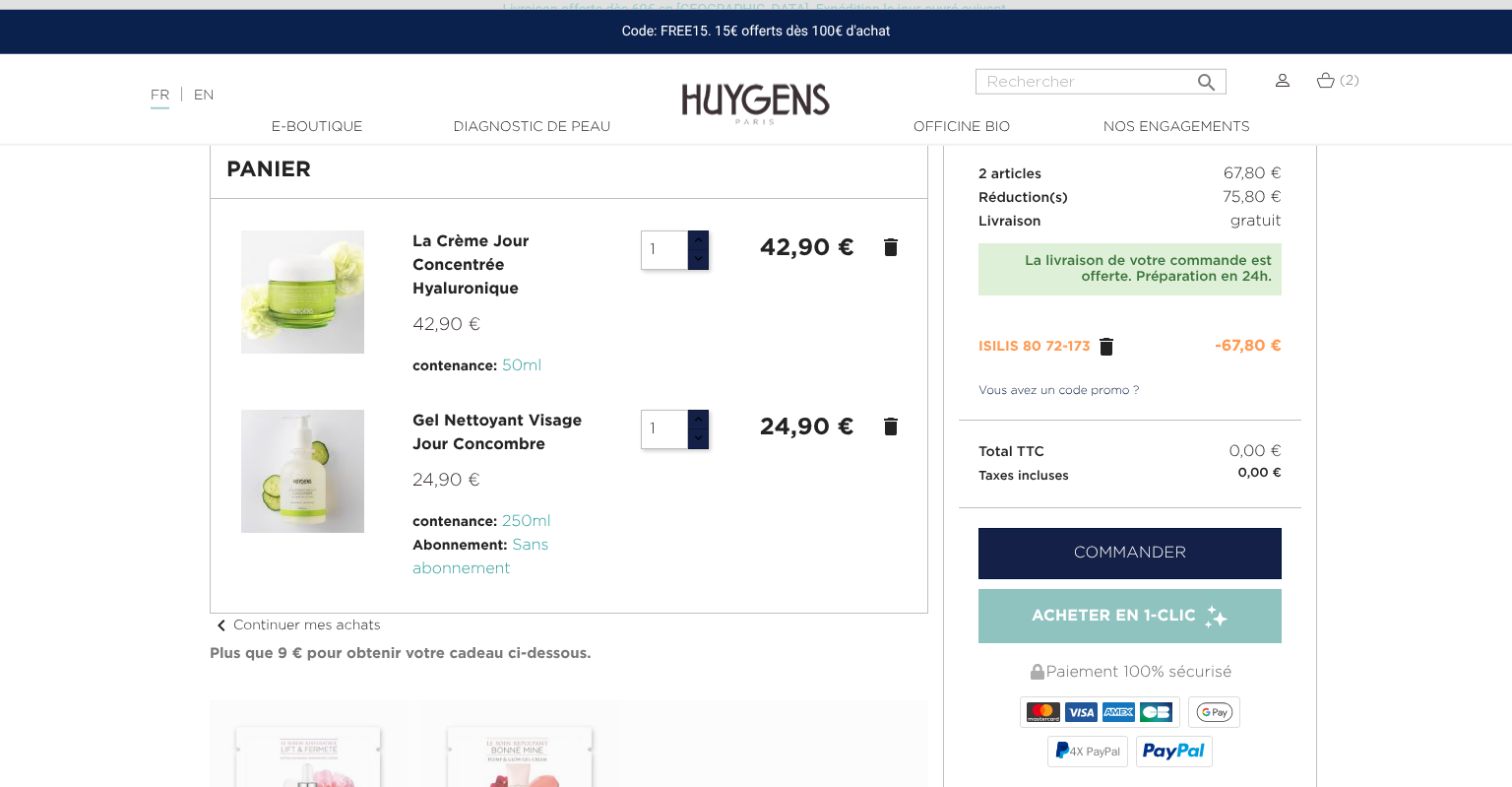 scroll, scrollTop: 103, scrollLeft: 0, axis: vertical 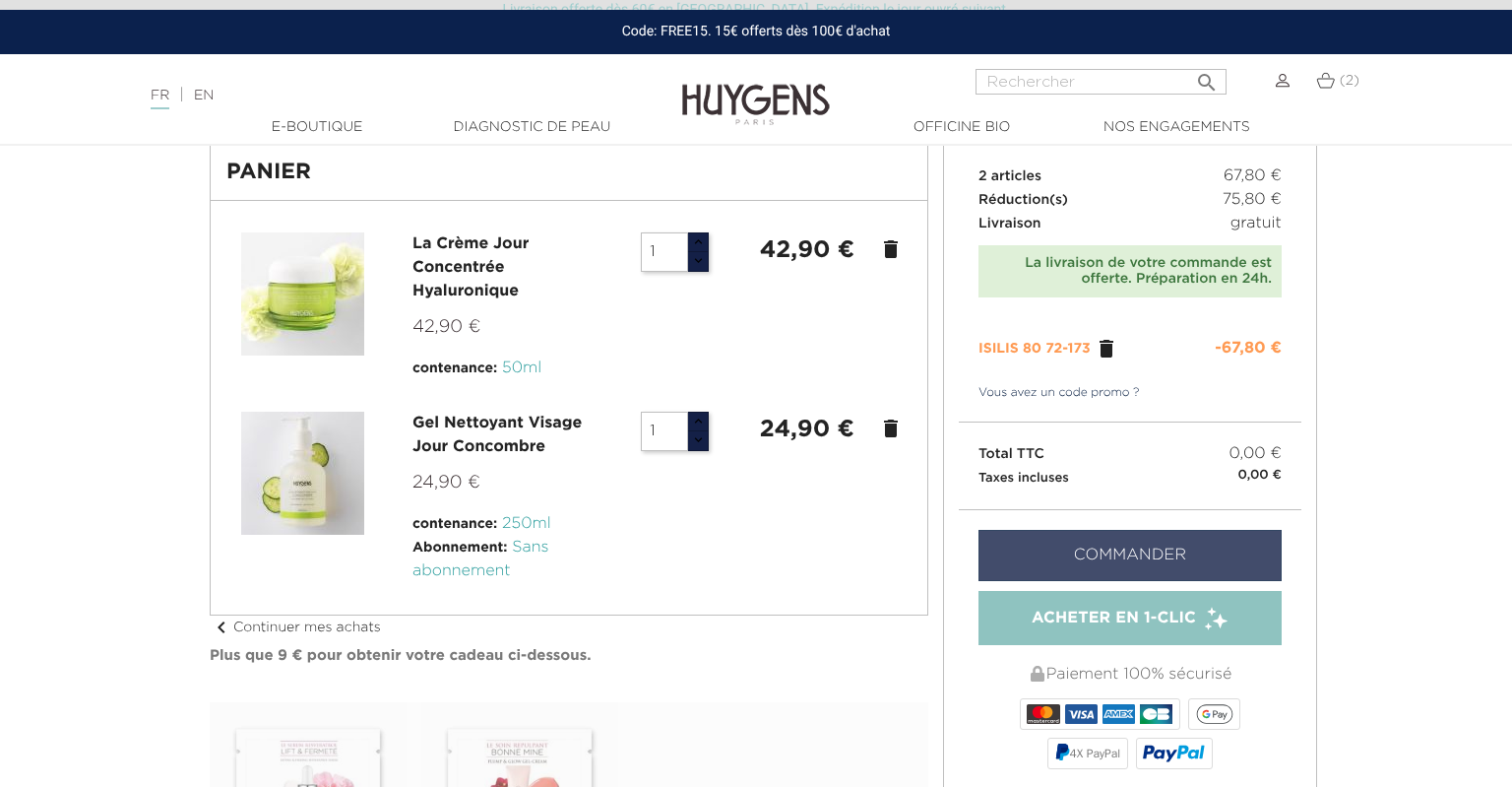 click on "Commander" at bounding box center (1130, 556) 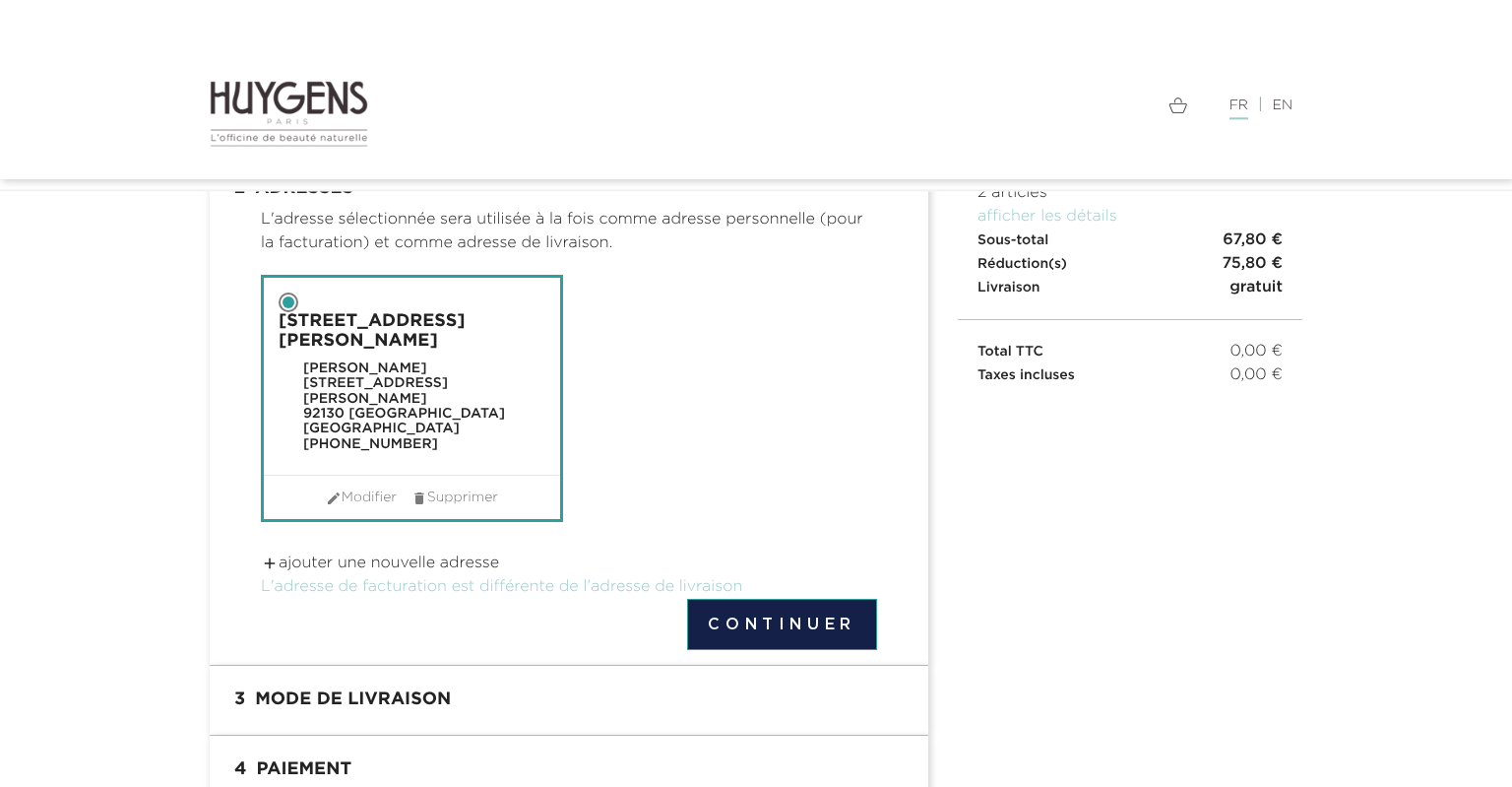 scroll, scrollTop: 208, scrollLeft: 0, axis: vertical 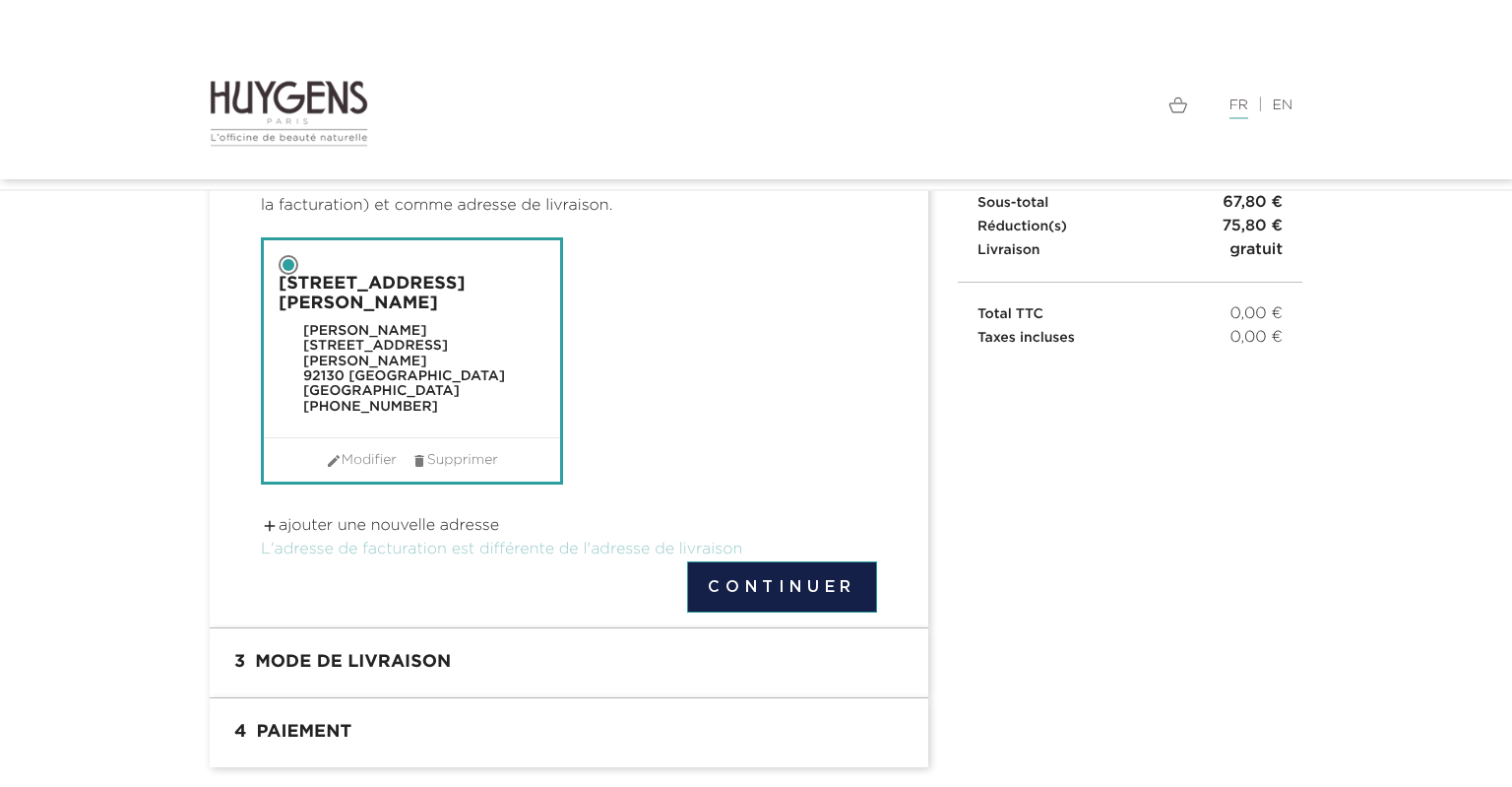 click on "3  Mode de livraison" at bounding box center (569, 663) 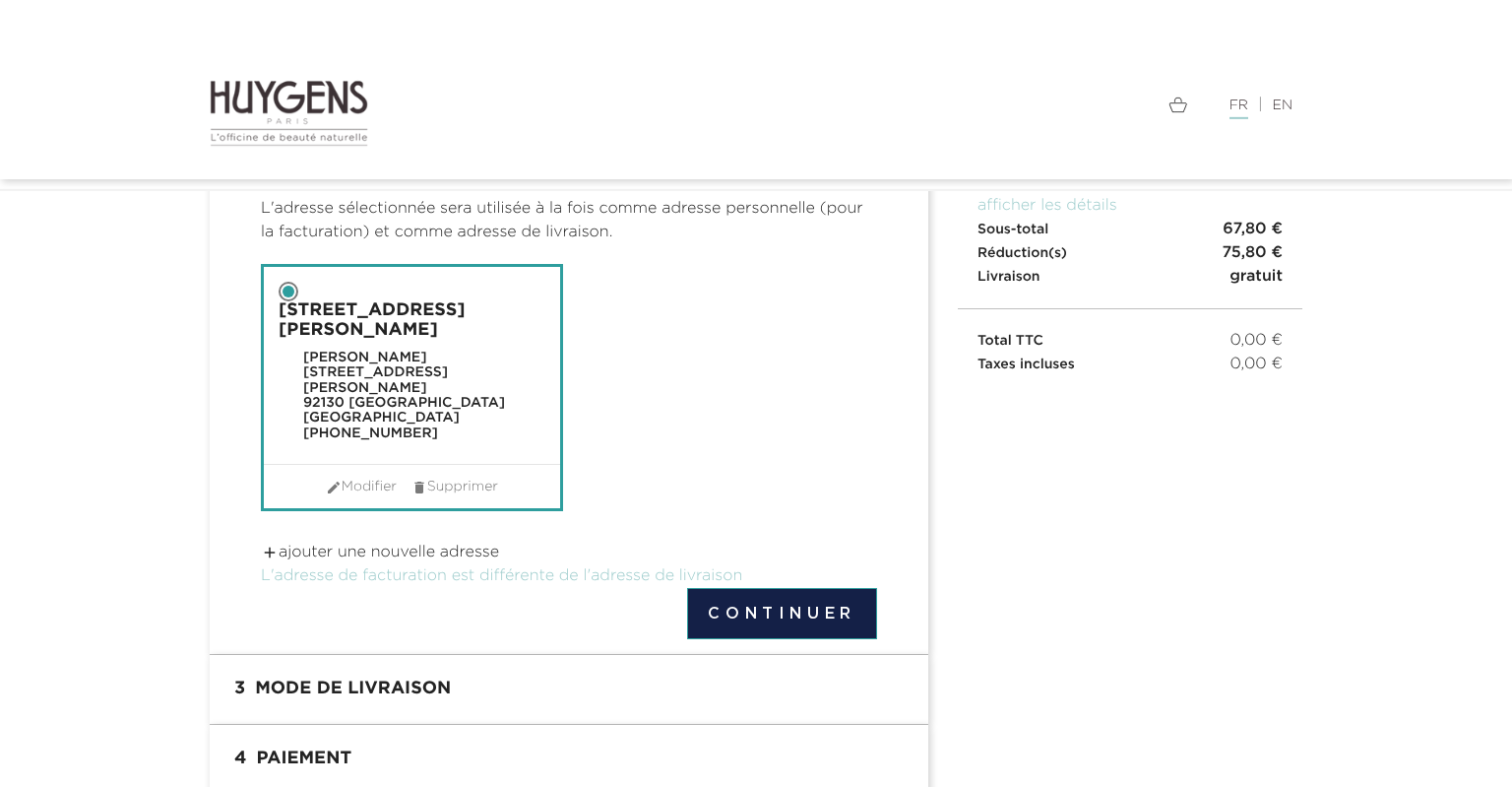 scroll, scrollTop: 209, scrollLeft: 0, axis: vertical 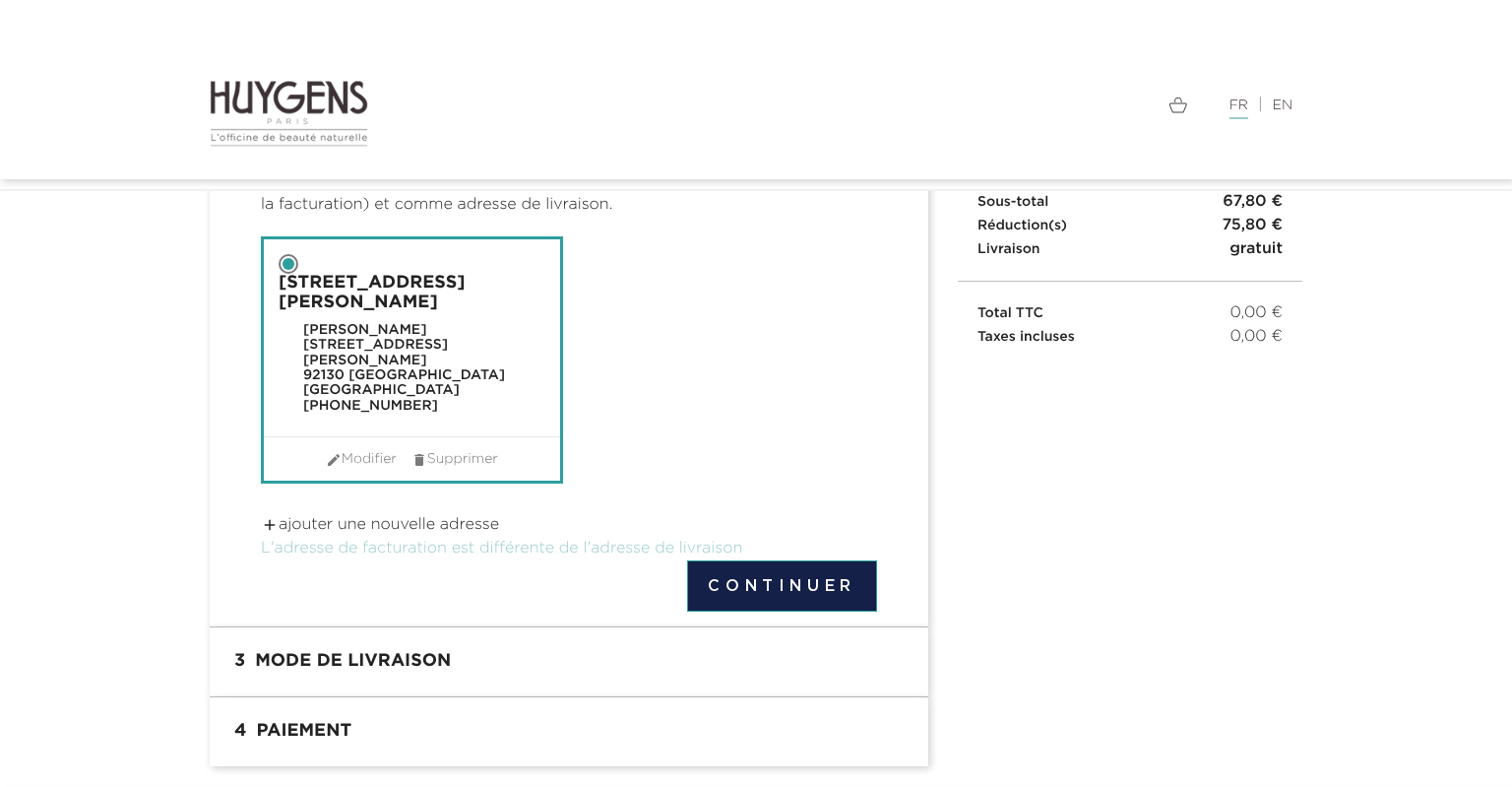 click on "3  Mode de livraison" at bounding box center [569, 662] 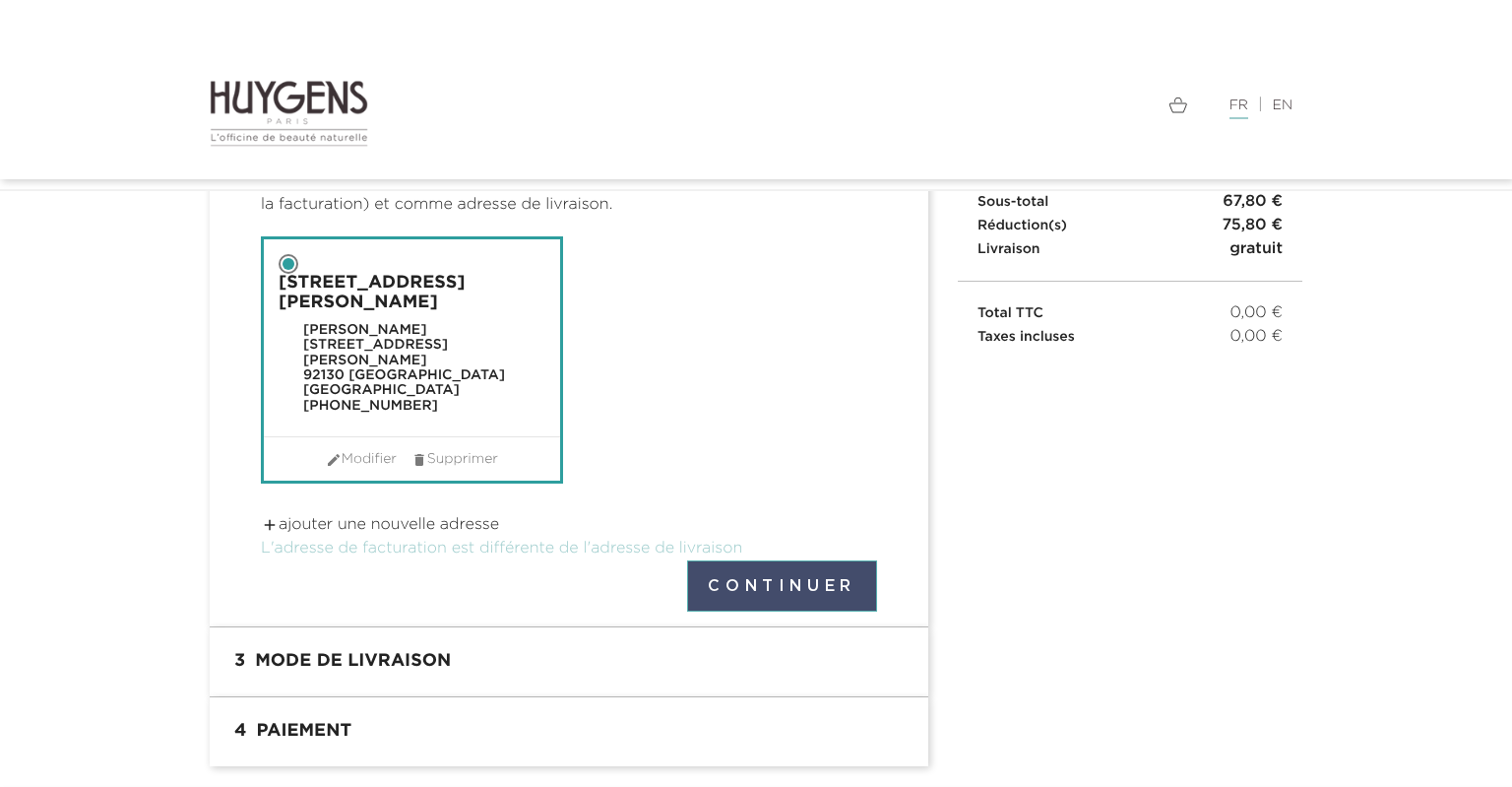 click on "Continuer" at bounding box center (782, 586) 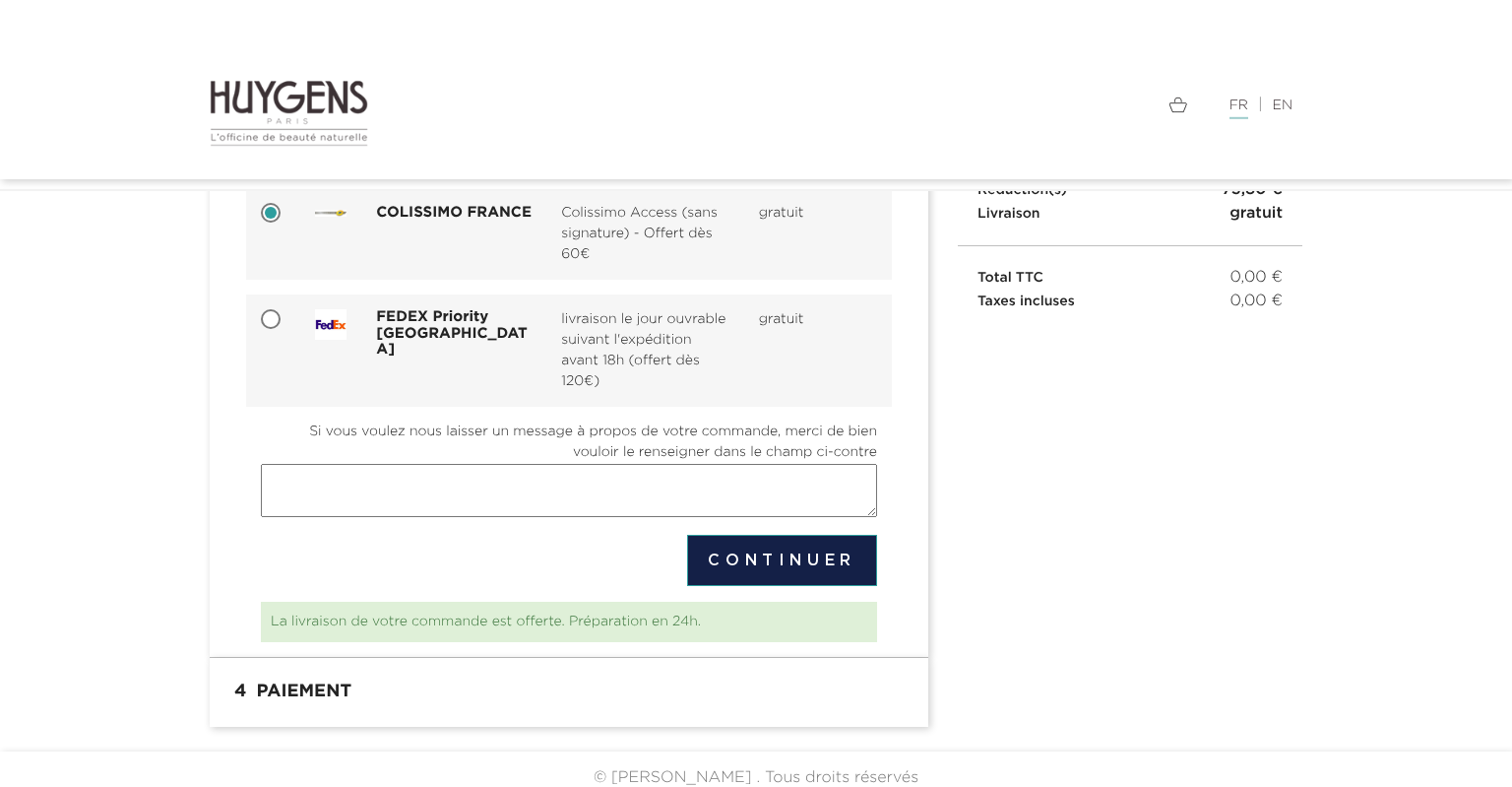 scroll, scrollTop: 256, scrollLeft: 0, axis: vertical 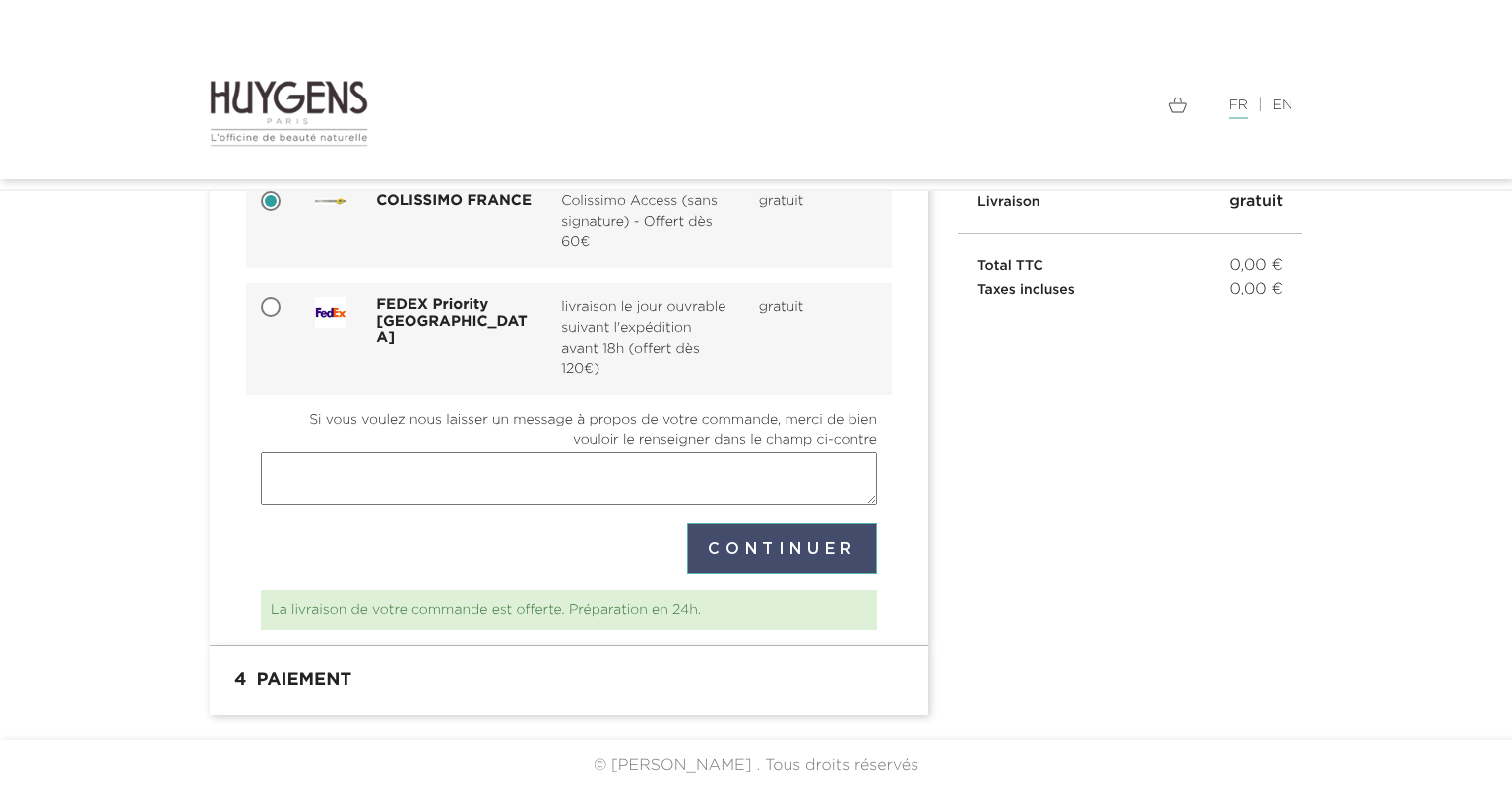 click on "Continuer" at bounding box center [782, 549] 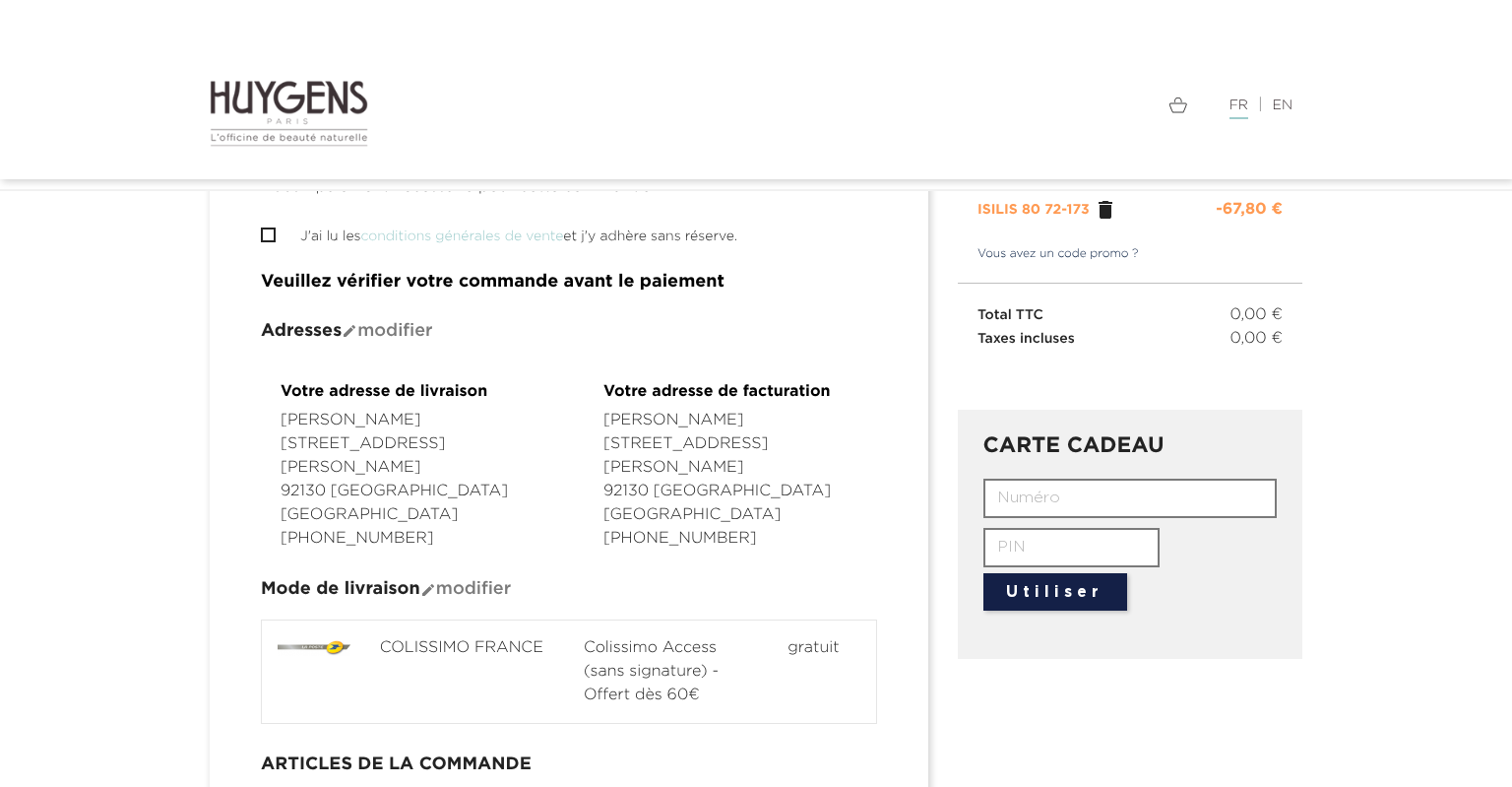 scroll, scrollTop: 103, scrollLeft: 0, axis: vertical 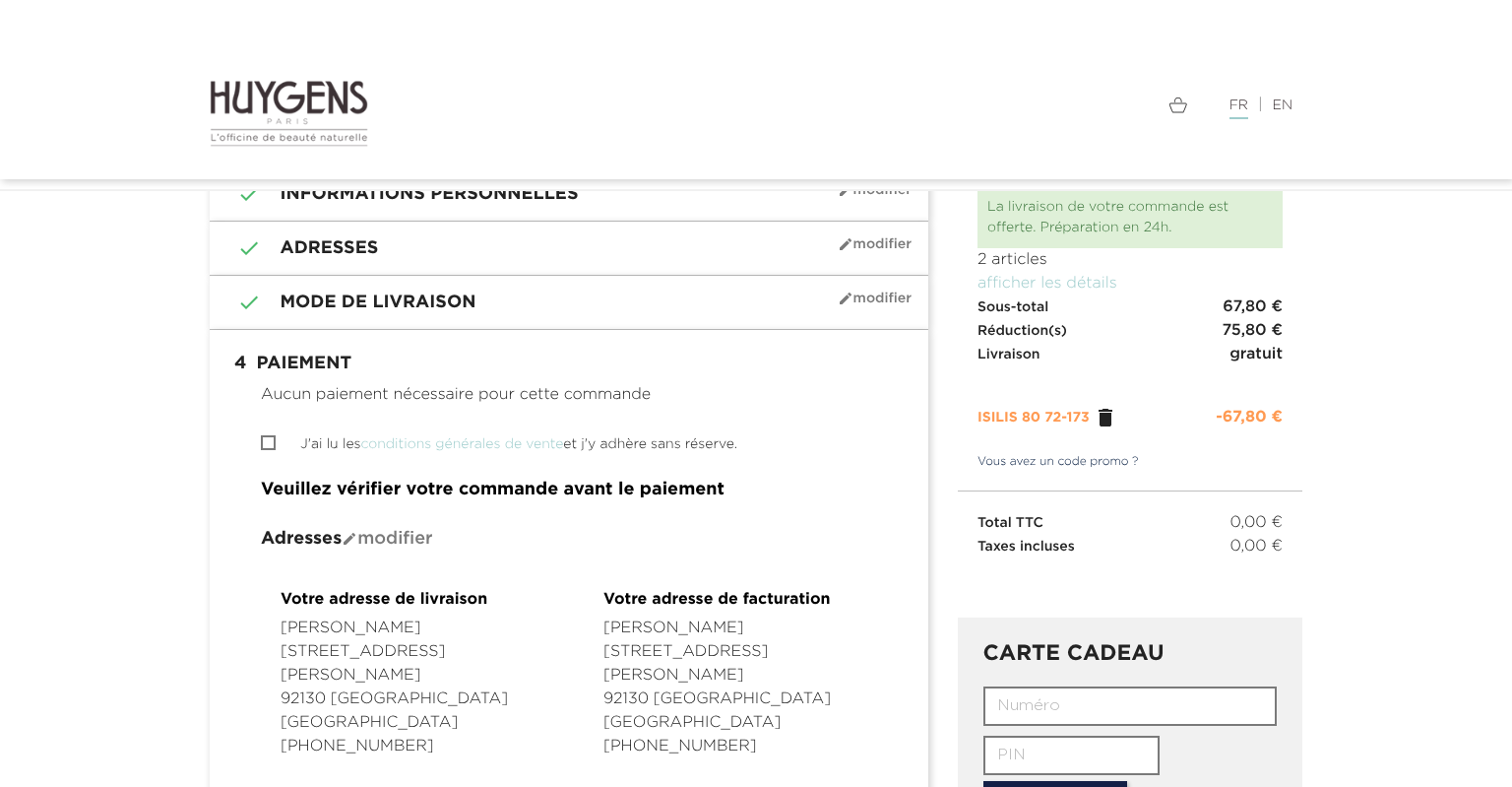 click on "J'ai lu les  conditions générales de vente  et j'y adhère sans réserve." at bounding box center [267, 442] 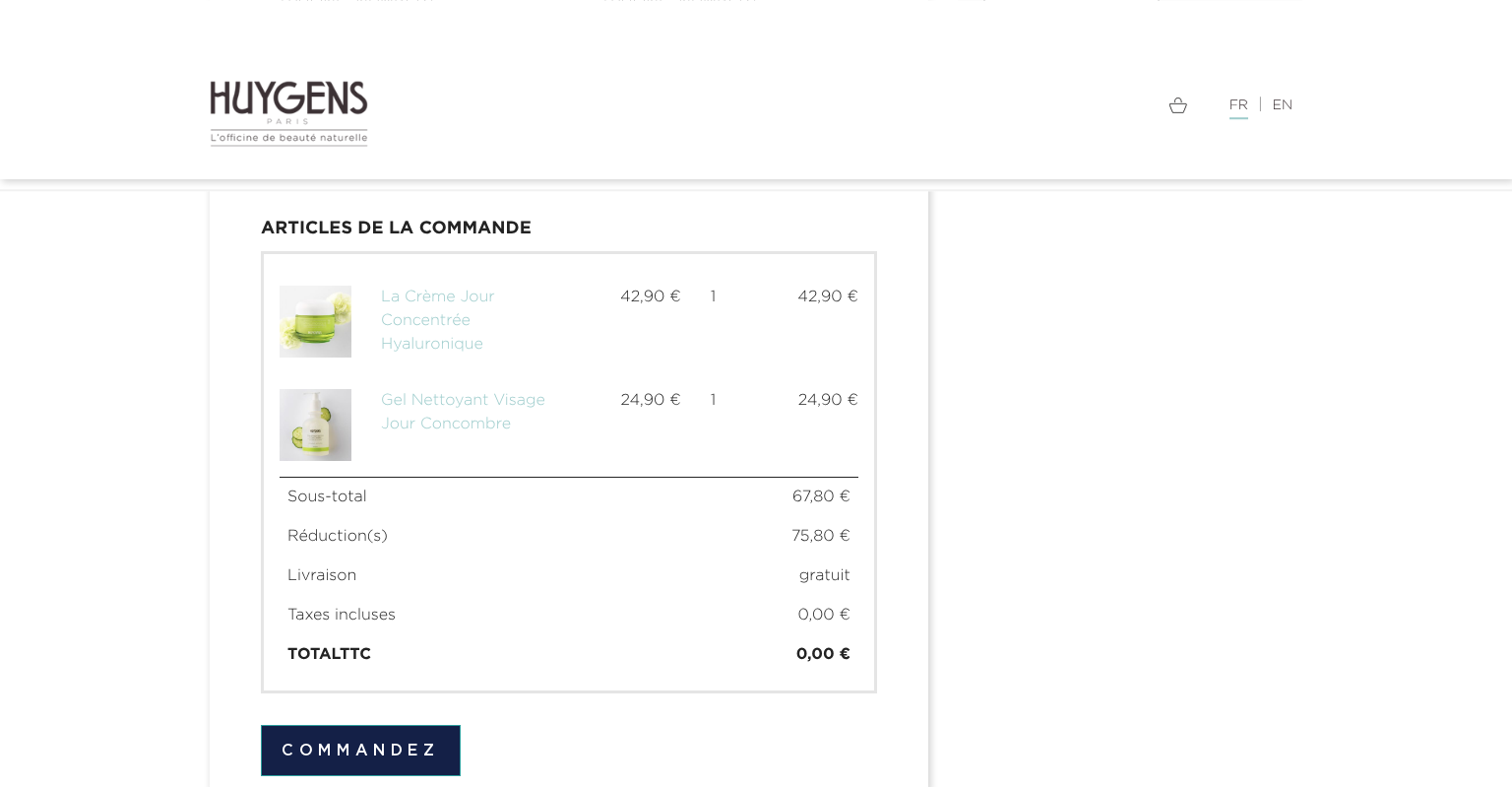 scroll, scrollTop: 902, scrollLeft: 0, axis: vertical 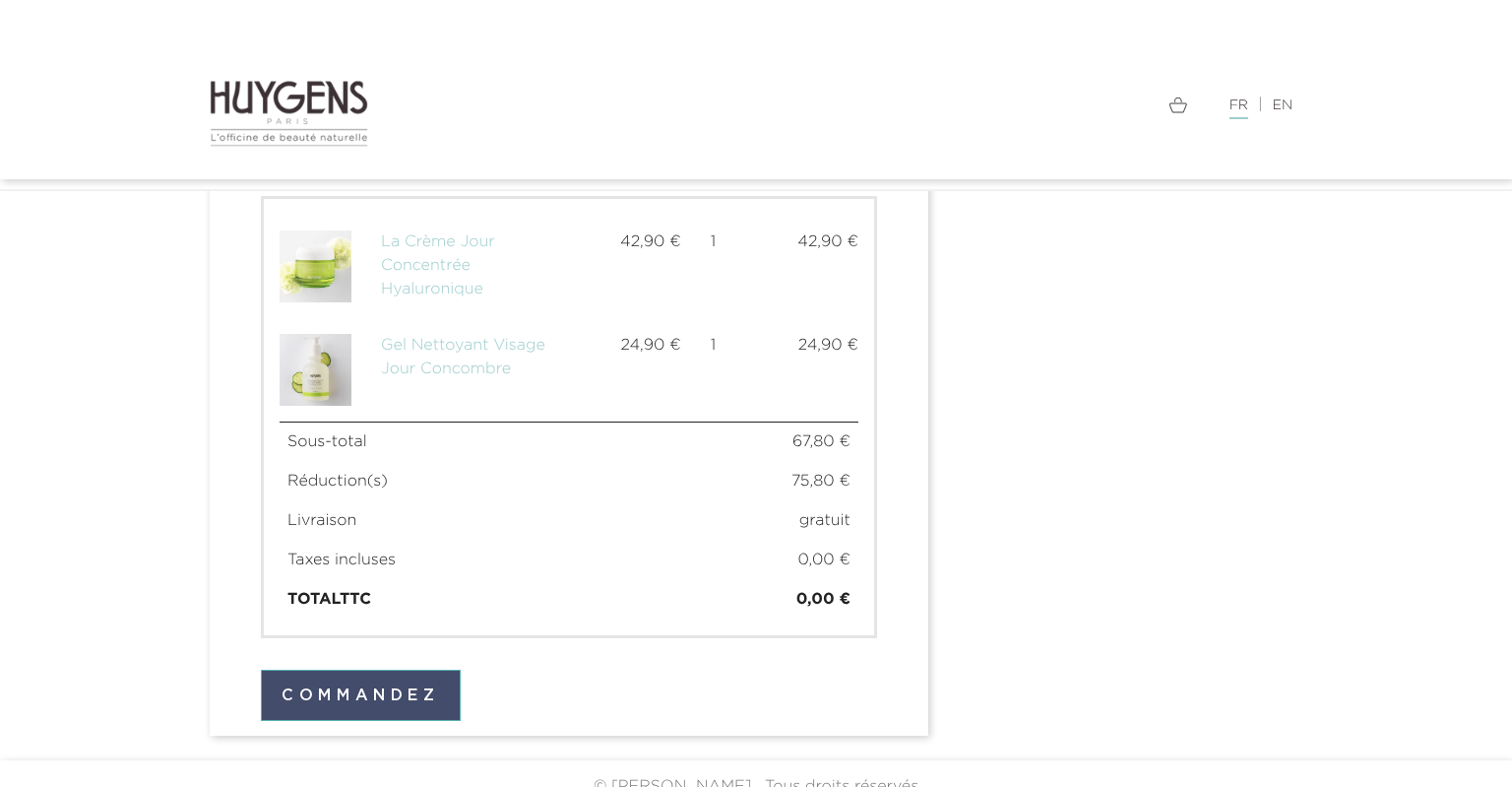click on "Commandez" at bounding box center [360, 695] 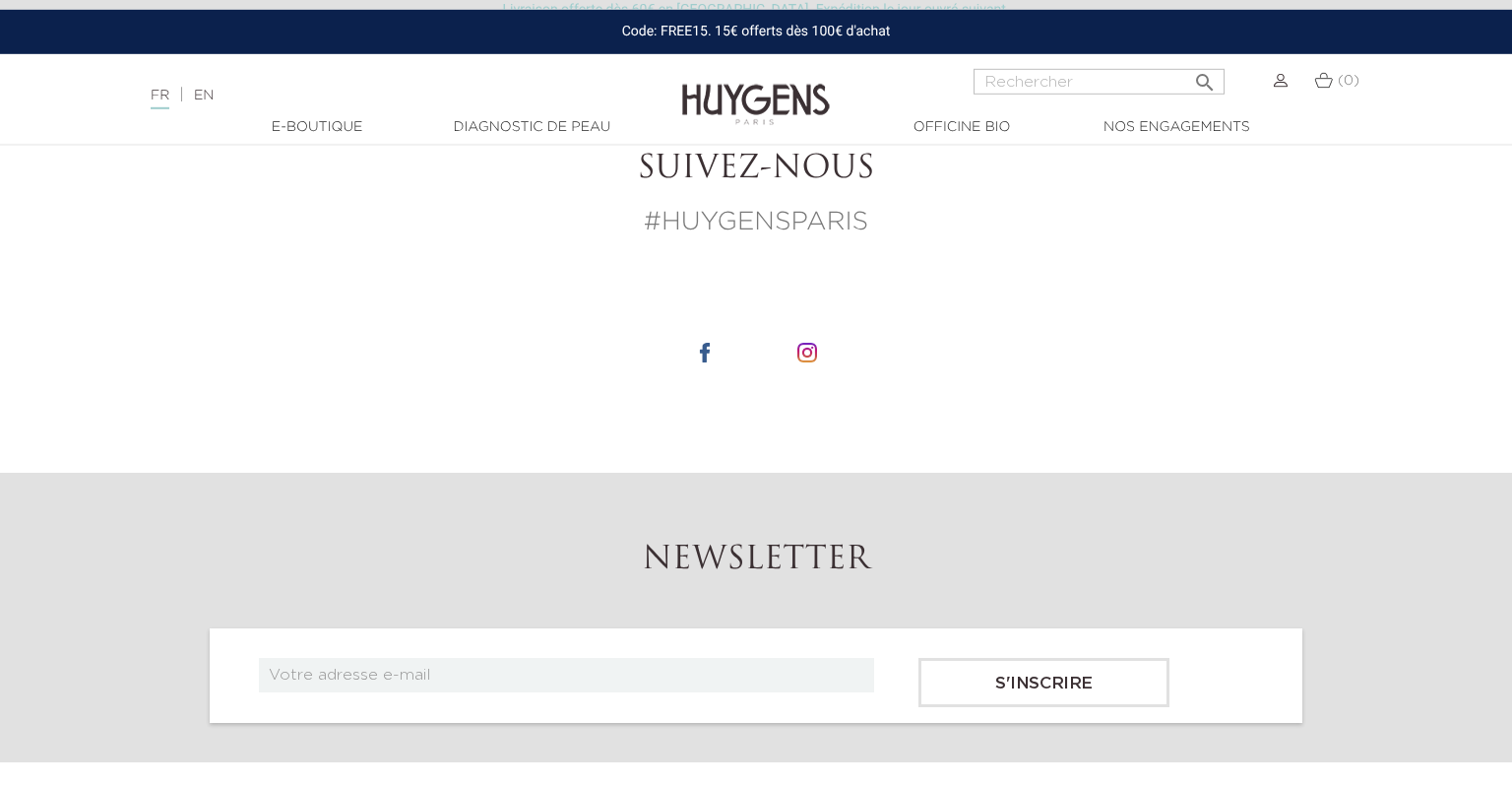 scroll, scrollTop: 520, scrollLeft: 0, axis: vertical 